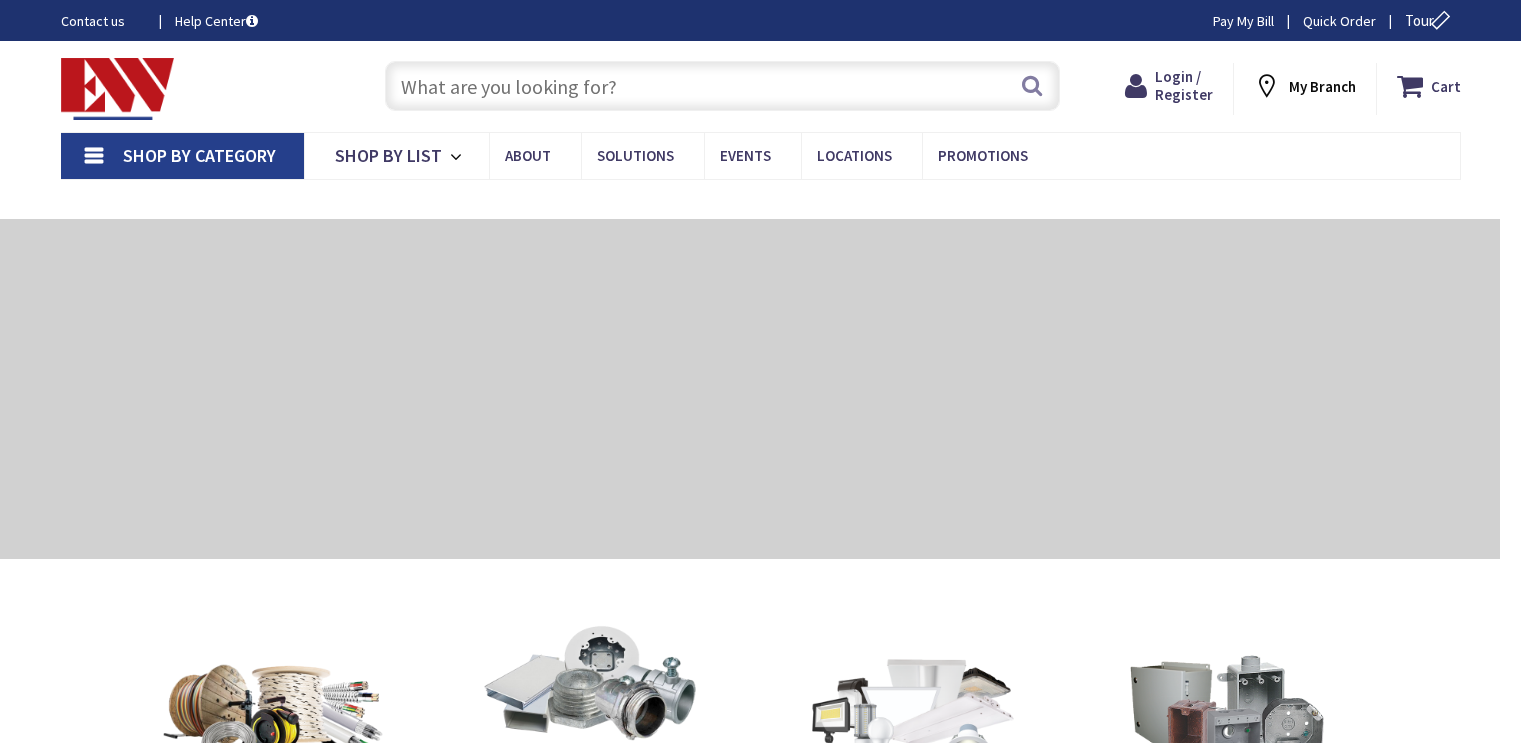 type on "[STREET], [CITY], [STATE] [POSTAL_CODE], [COUNTRY]" 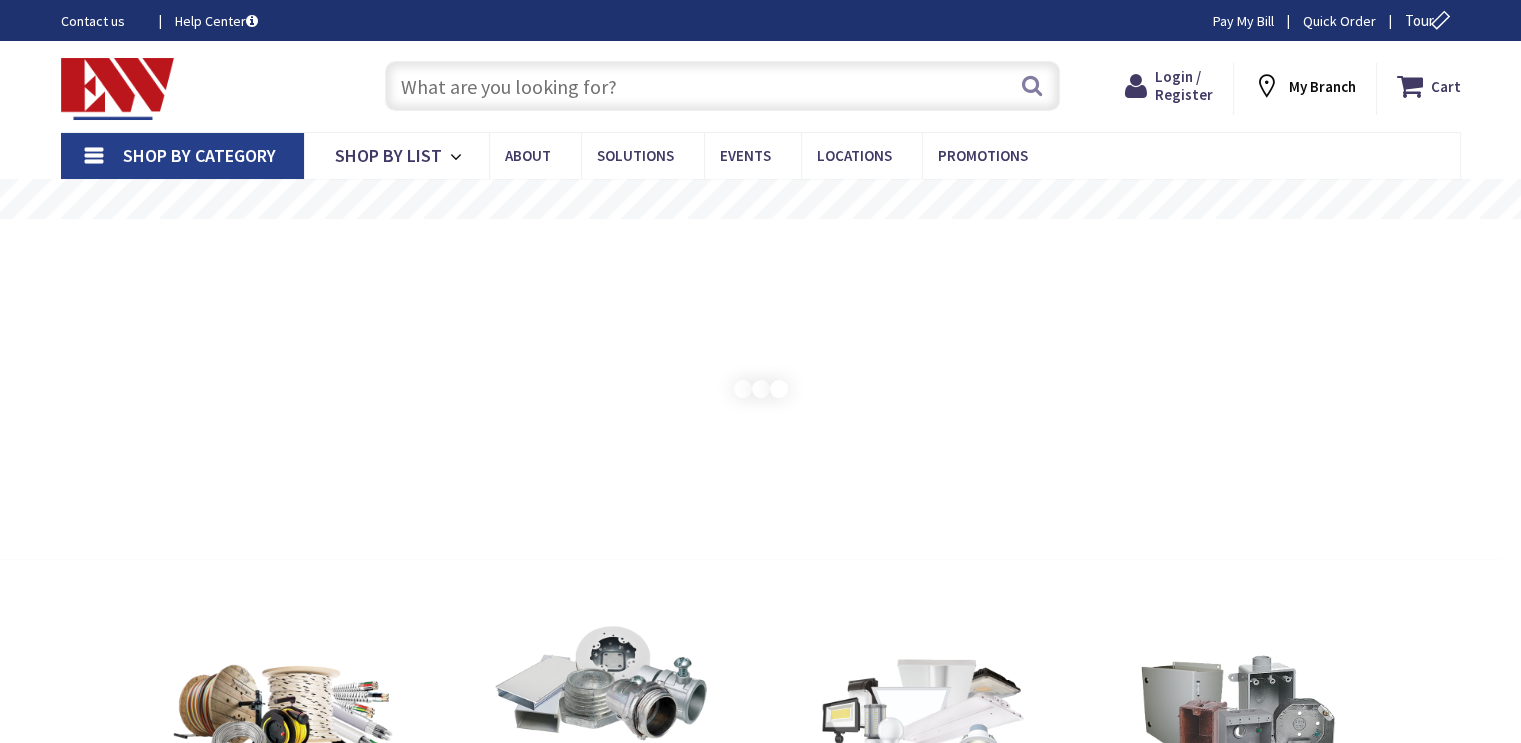 scroll, scrollTop: 0, scrollLeft: 0, axis: both 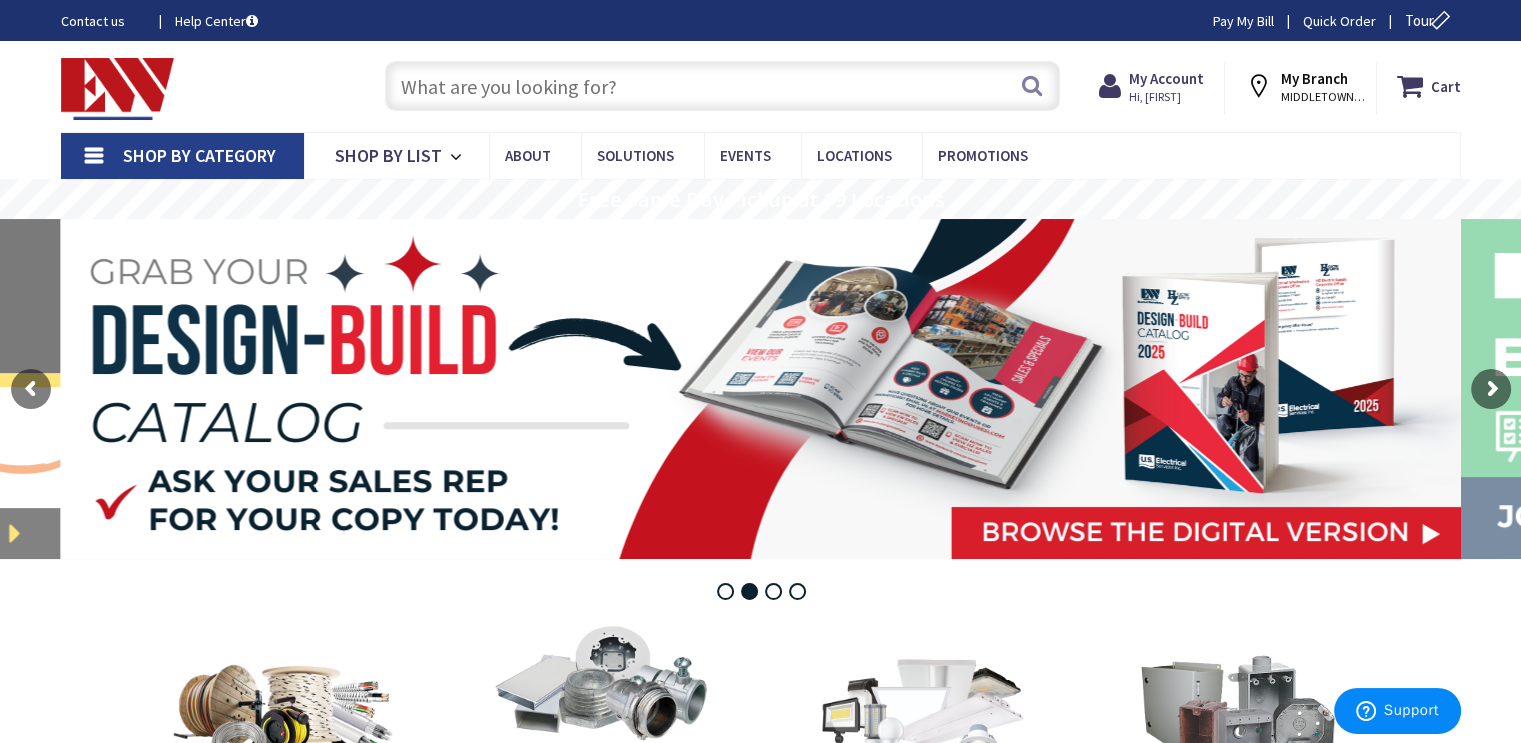click at bounding box center [722, 86] 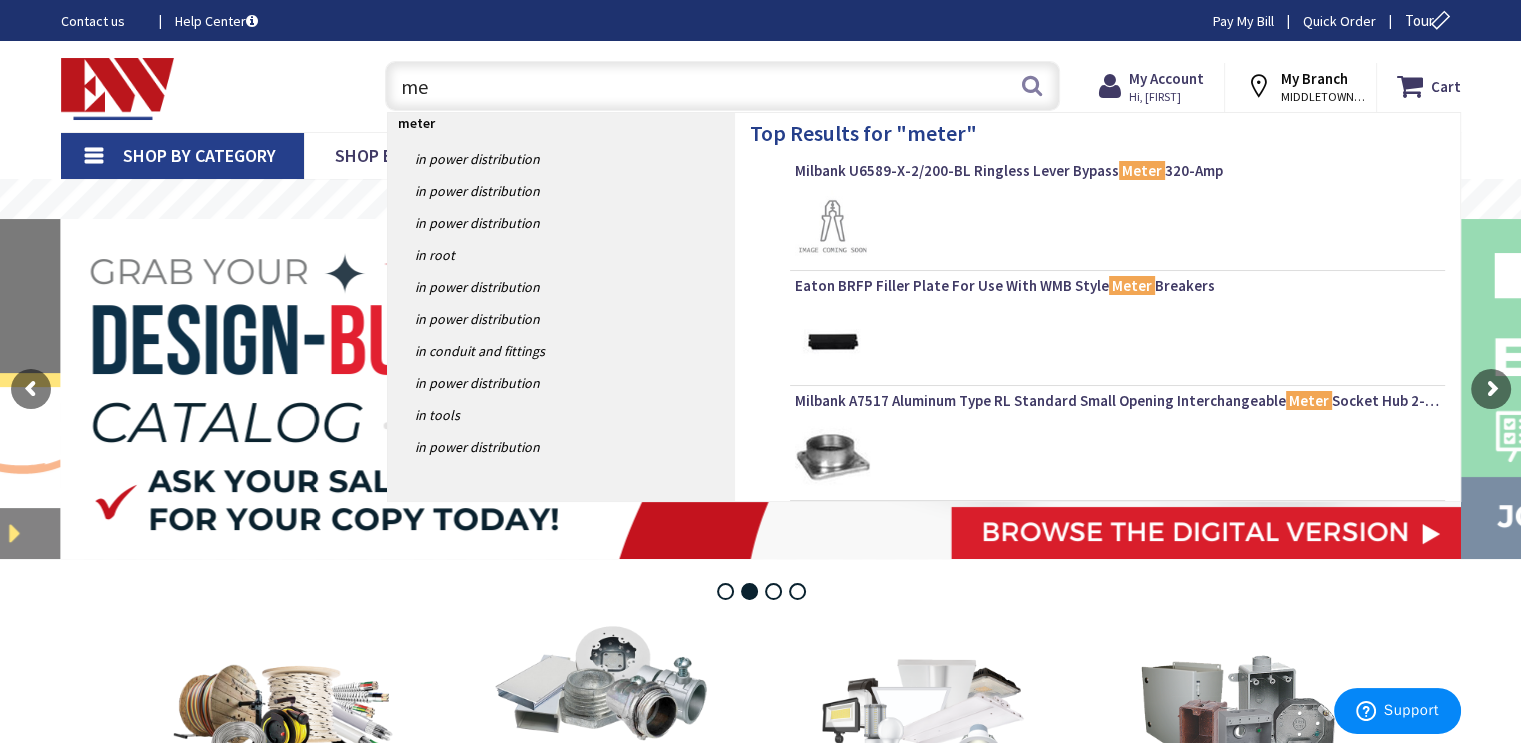 type on "m" 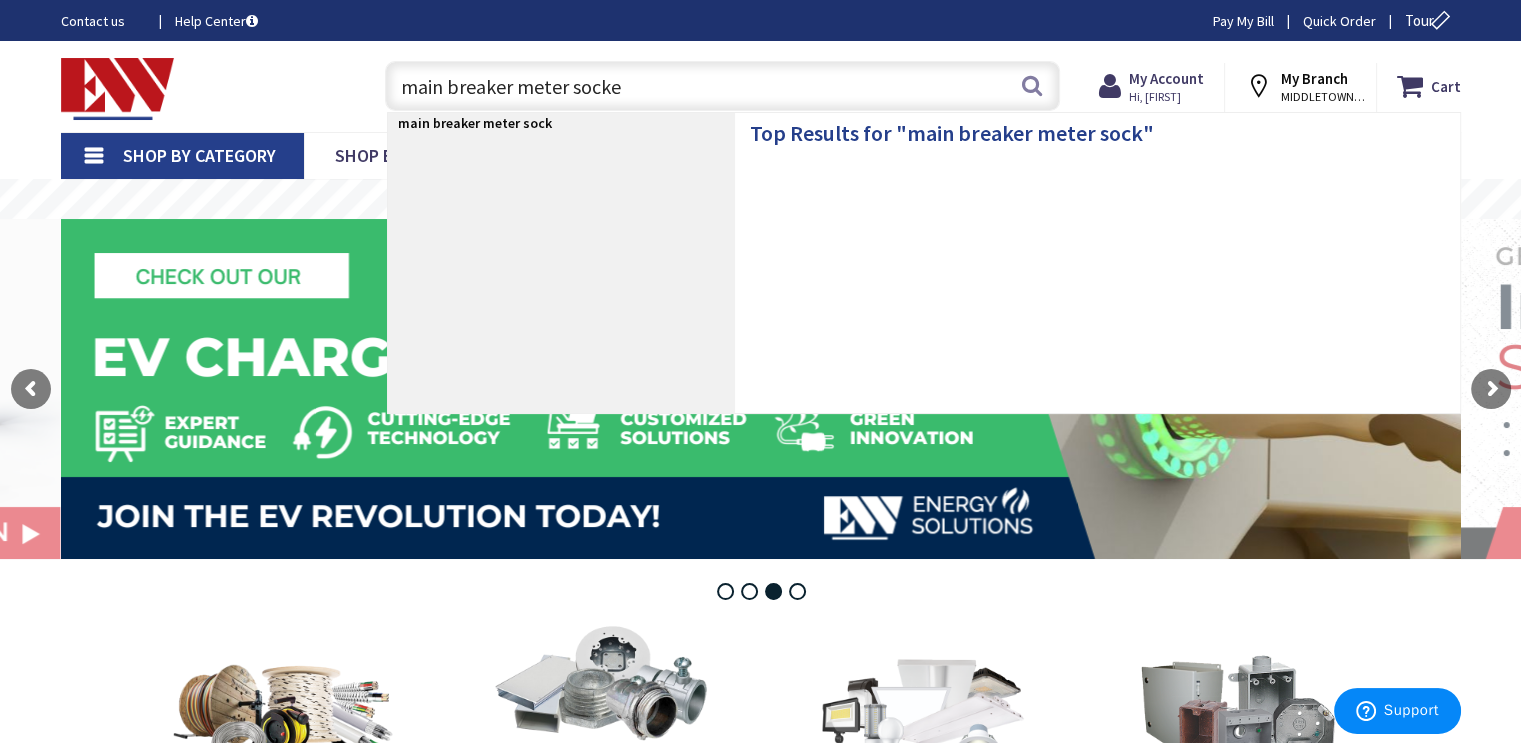type on "main breaker meter socket" 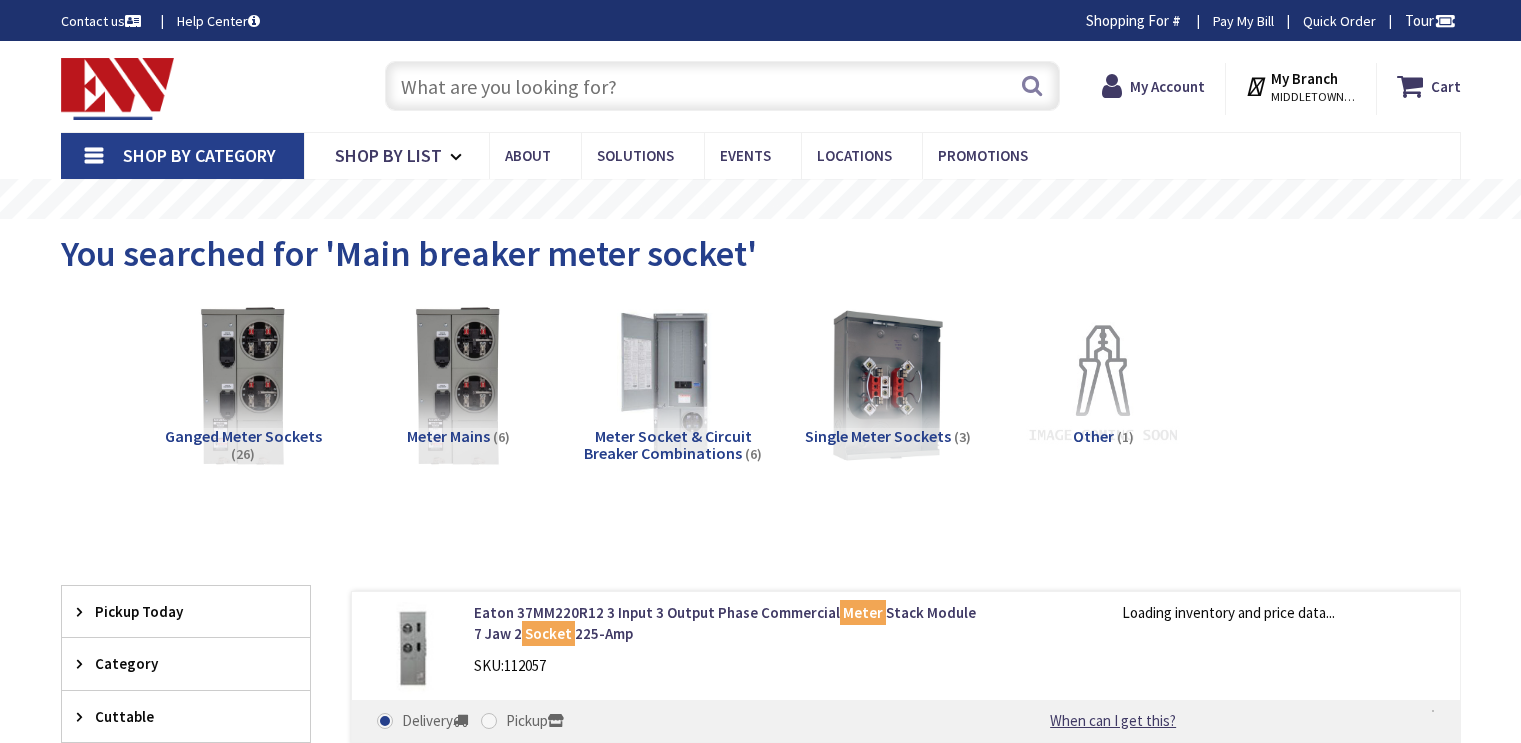 scroll, scrollTop: 0, scrollLeft: 0, axis: both 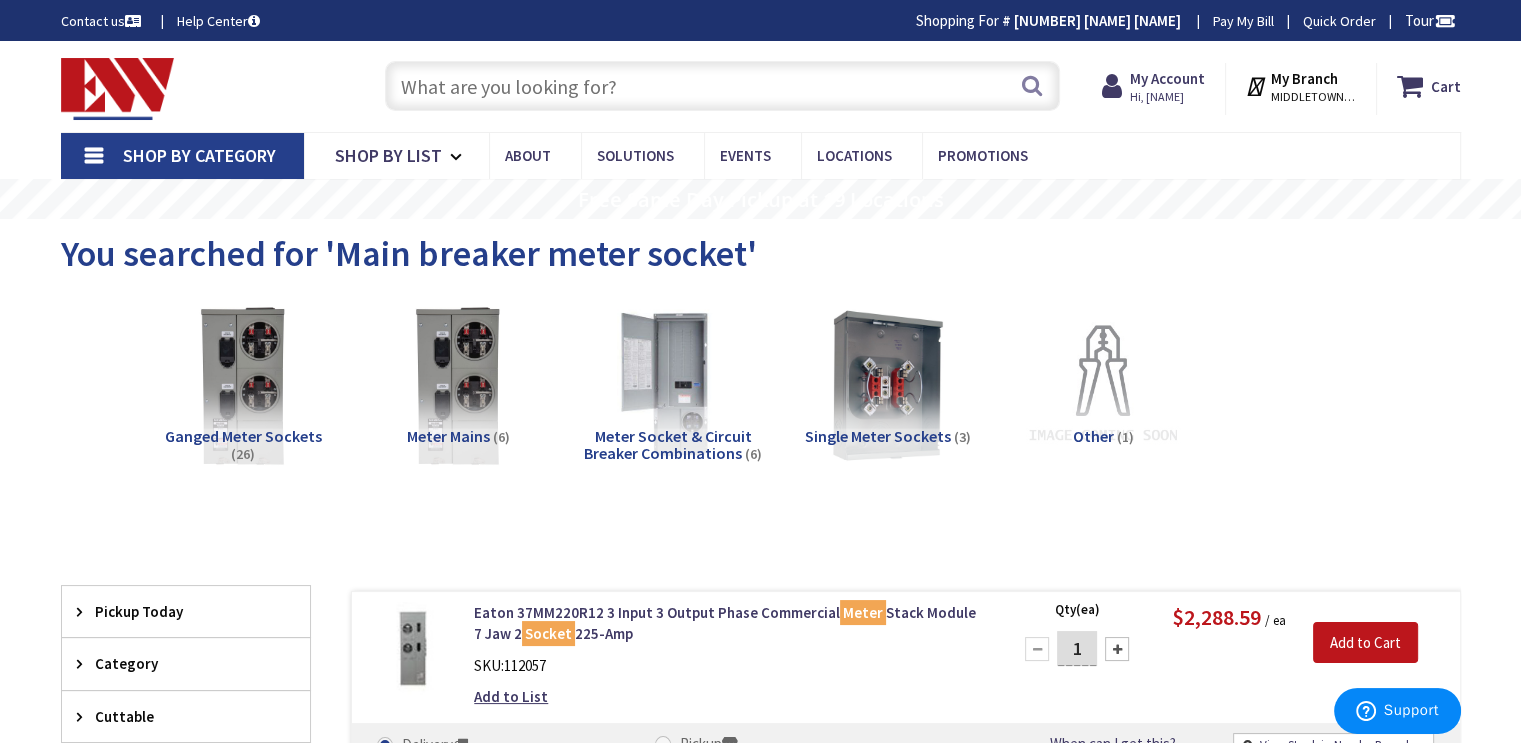 click at bounding box center (722, 86) 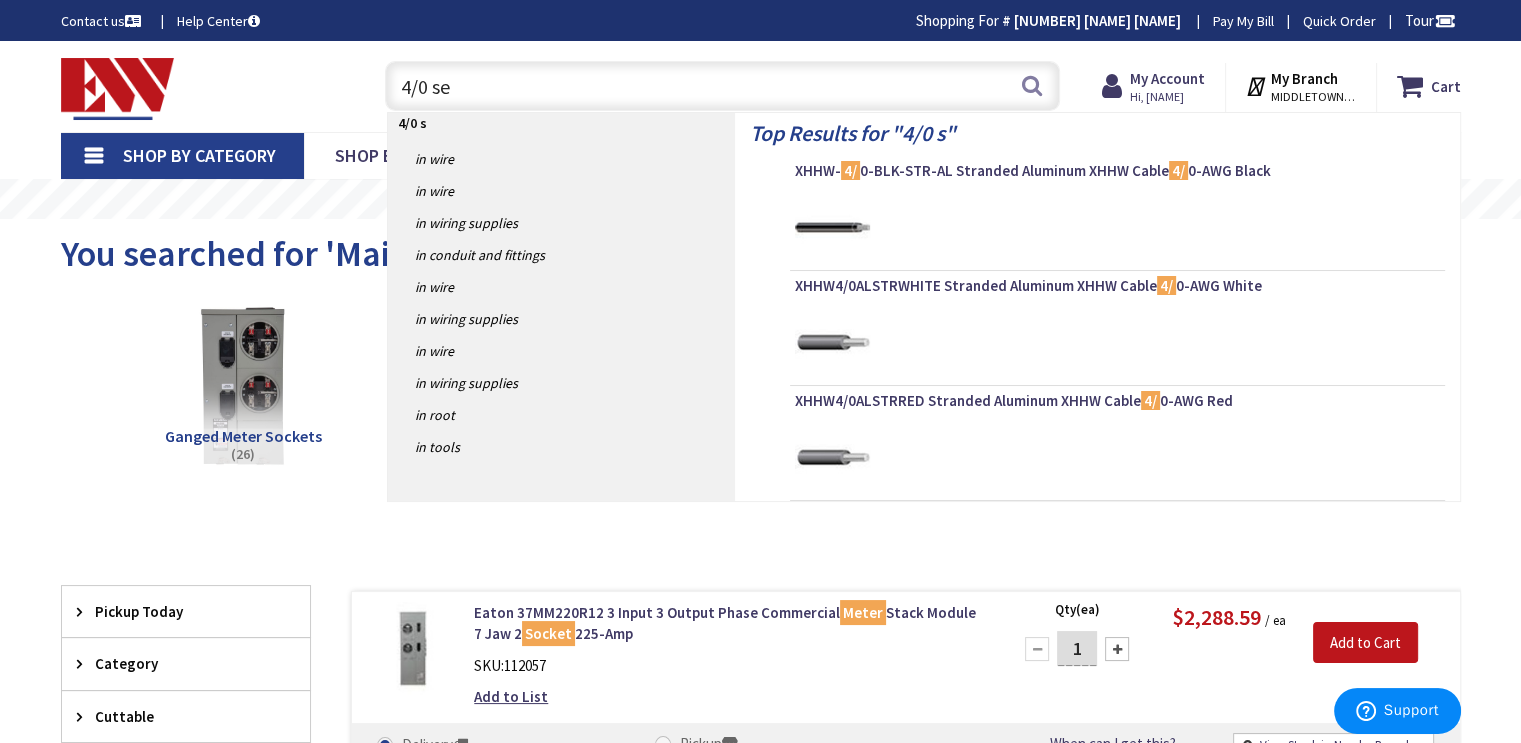 type on "4/0 ser" 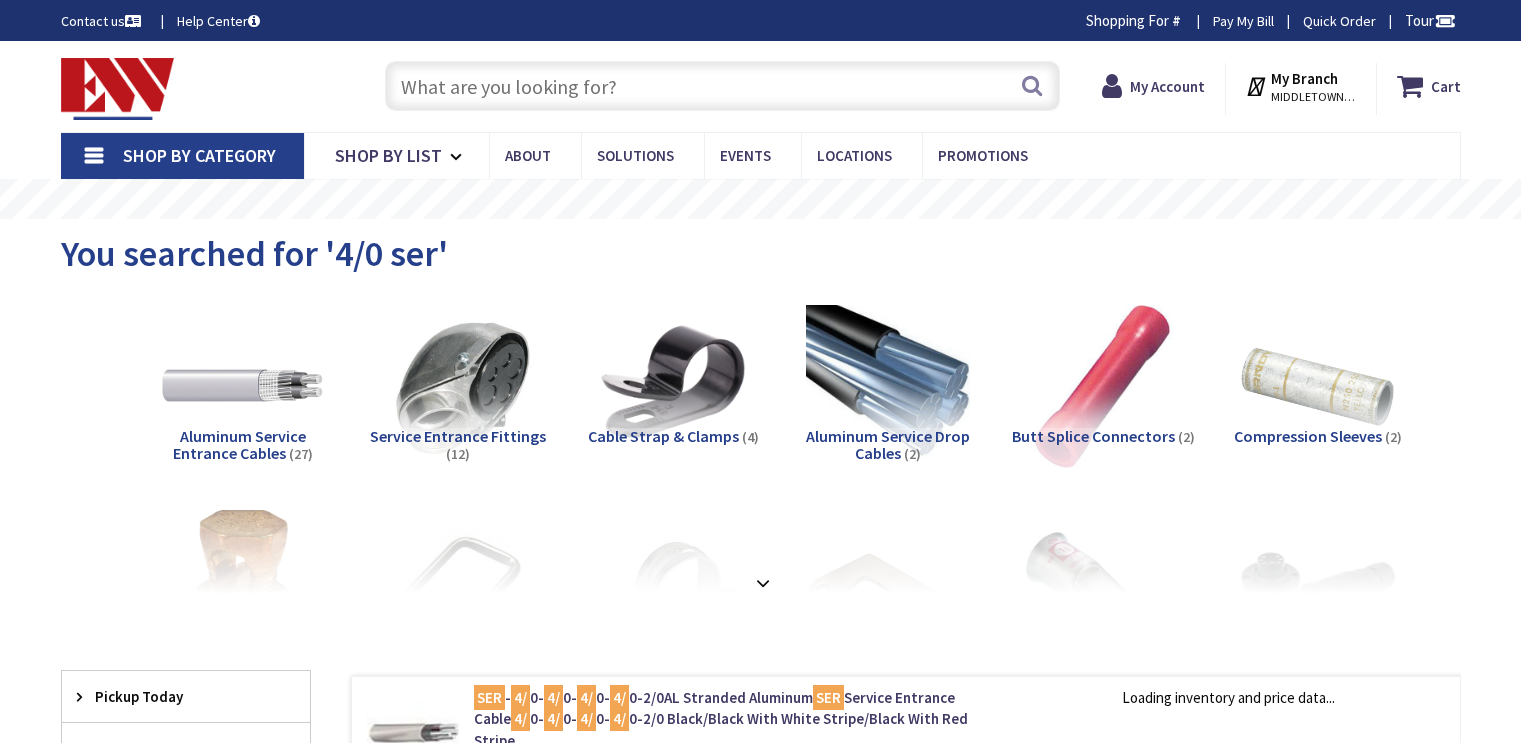 scroll, scrollTop: 0, scrollLeft: 0, axis: both 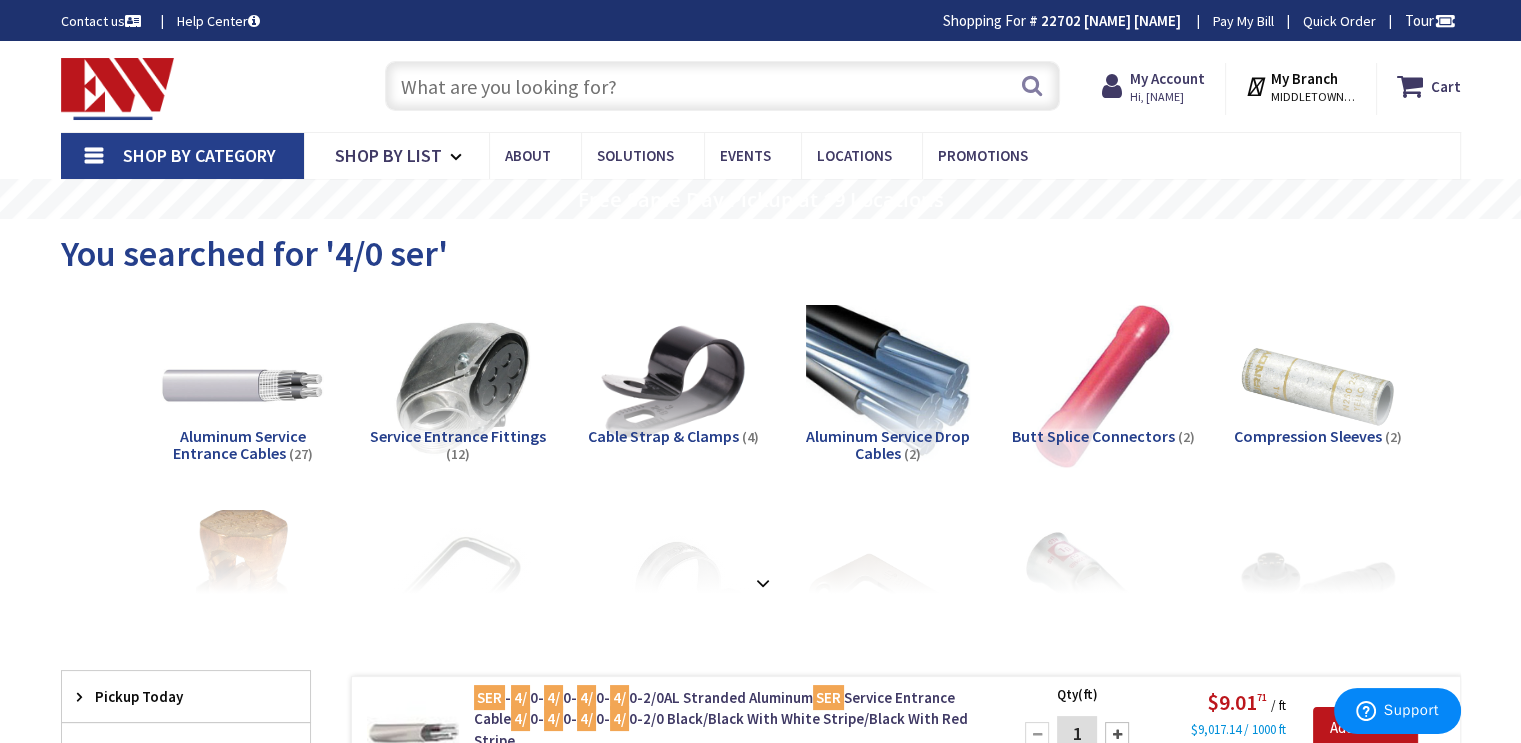 click at bounding box center [722, 86] 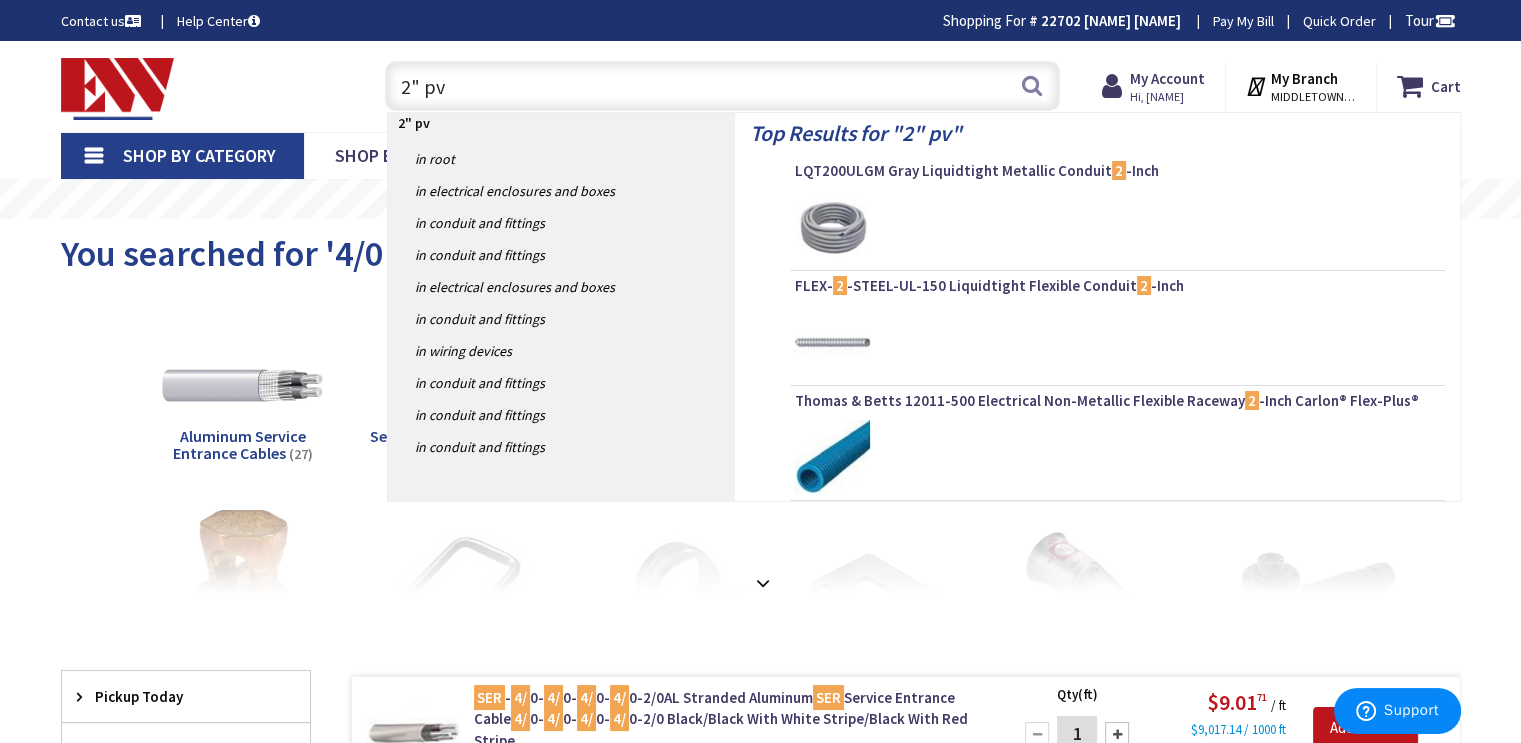 type on "2" pvc" 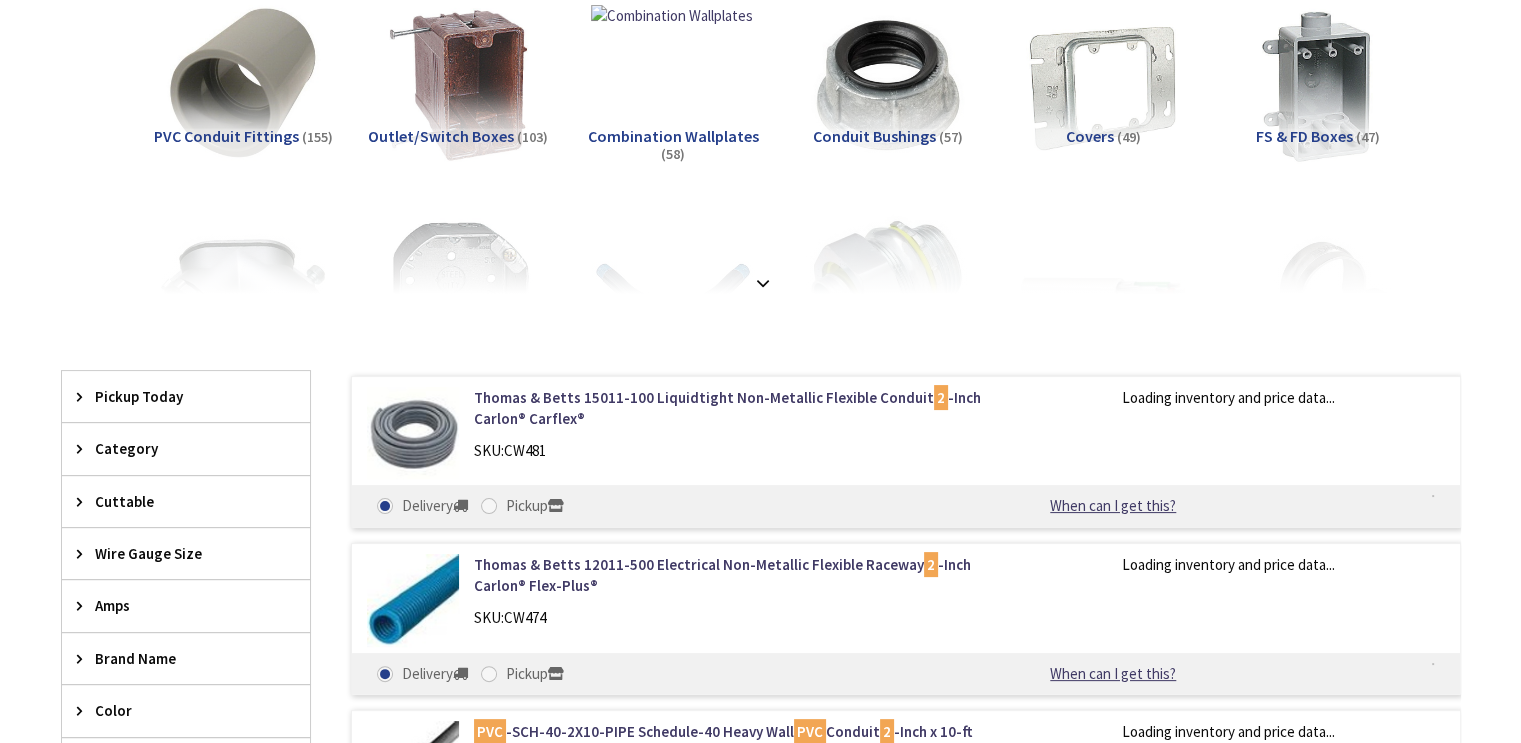 scroll, scrollTop: 0, scrollLeft: 0, axis: both 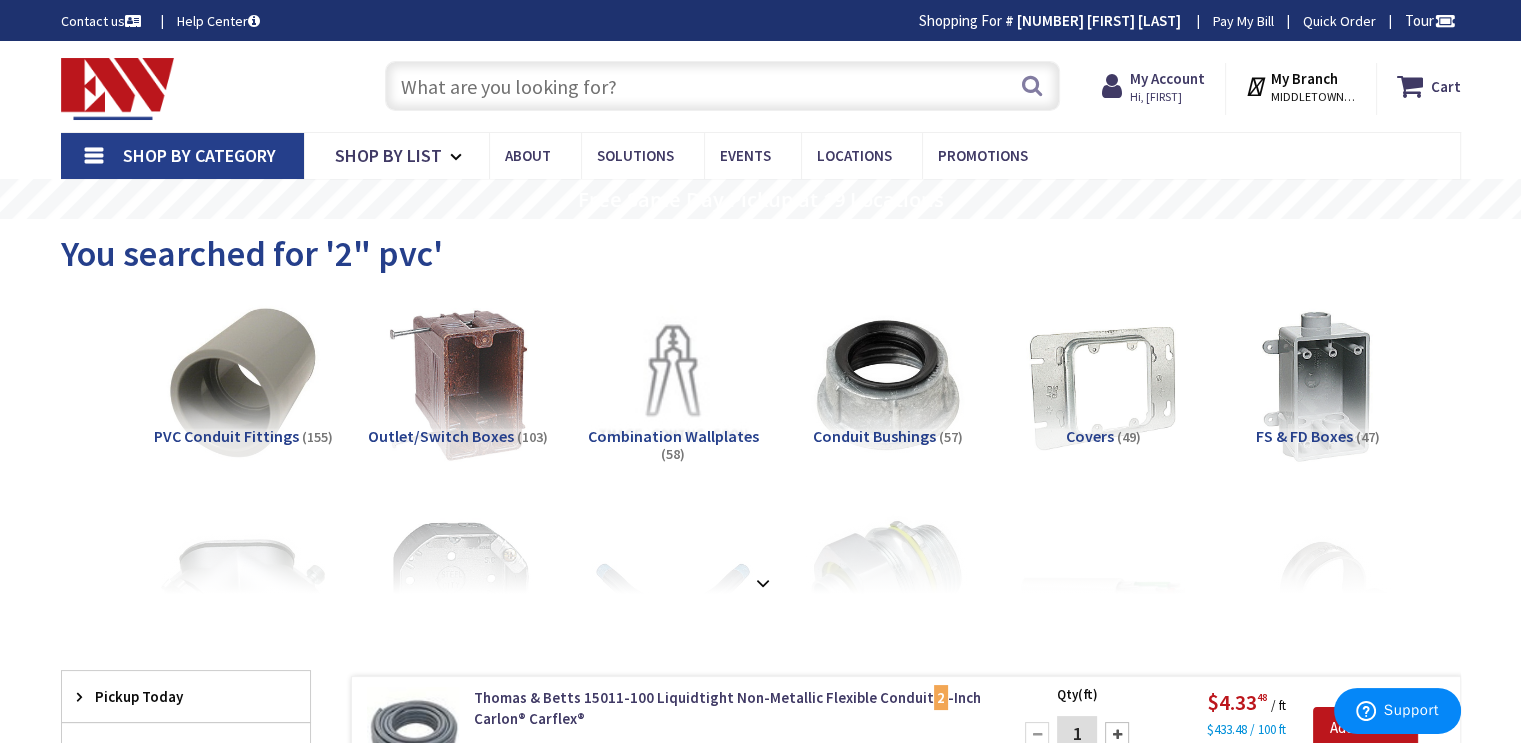 click at bounding box center [722, 86] 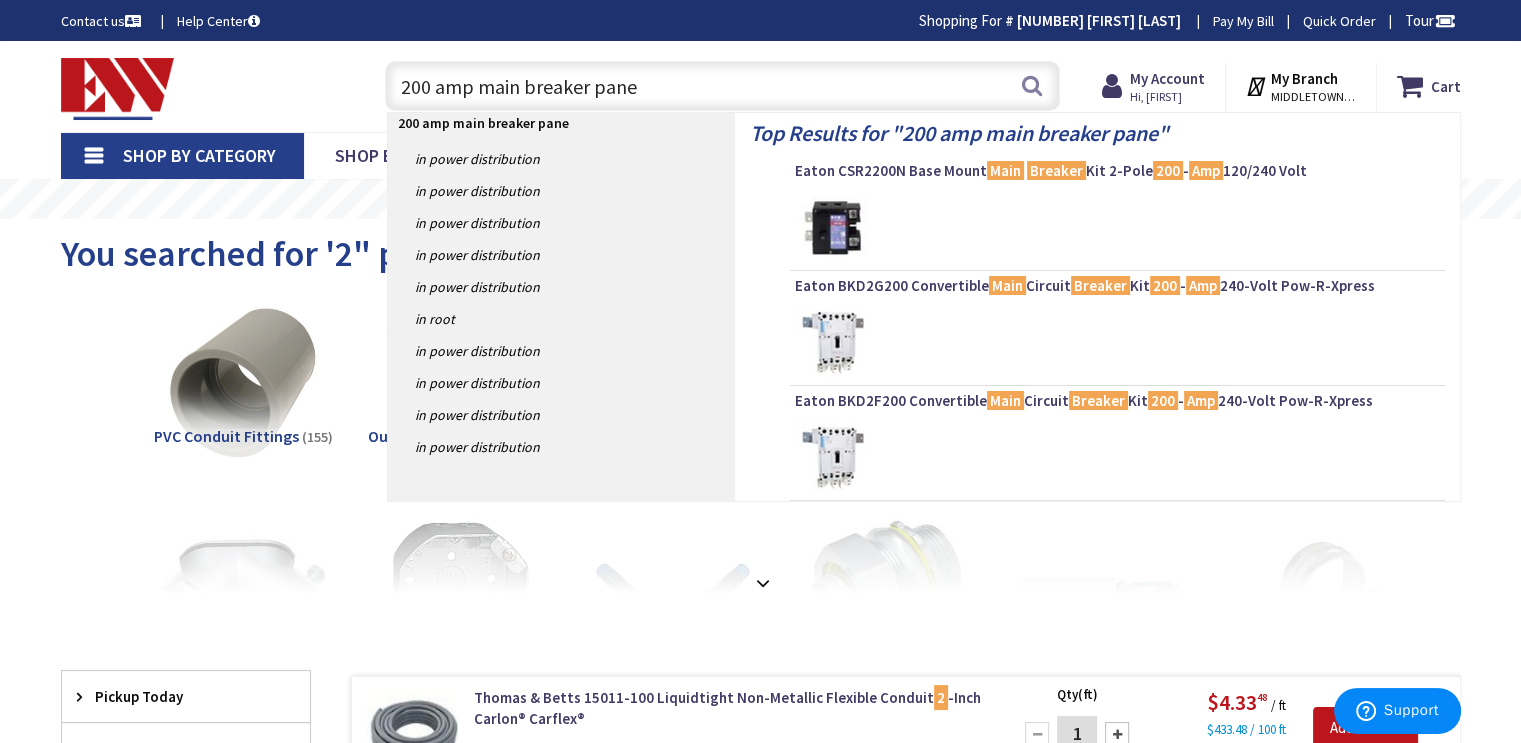 type on "200 amp main breaker panel" 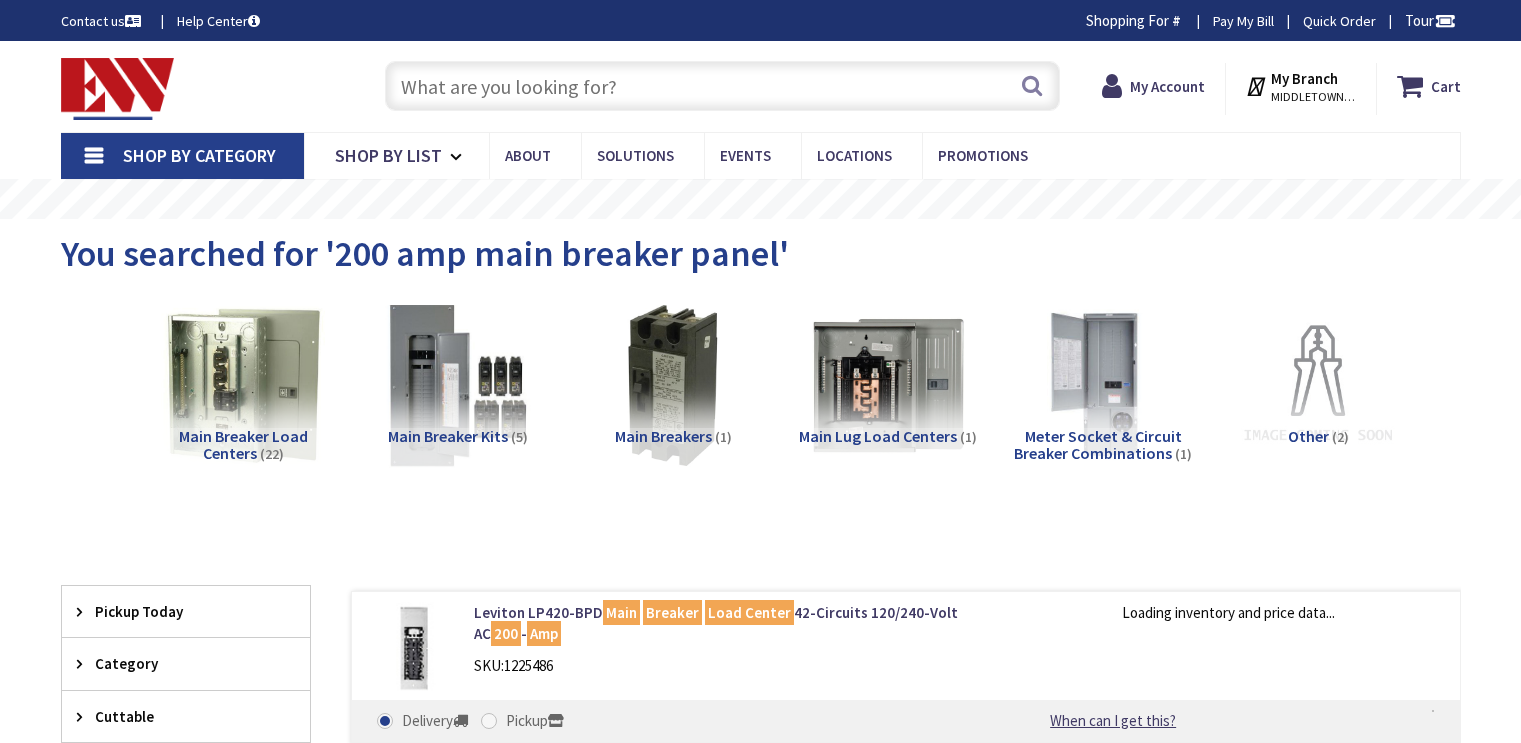 scroll, scrollTop: 0, scrollLeft: 0, axis: both 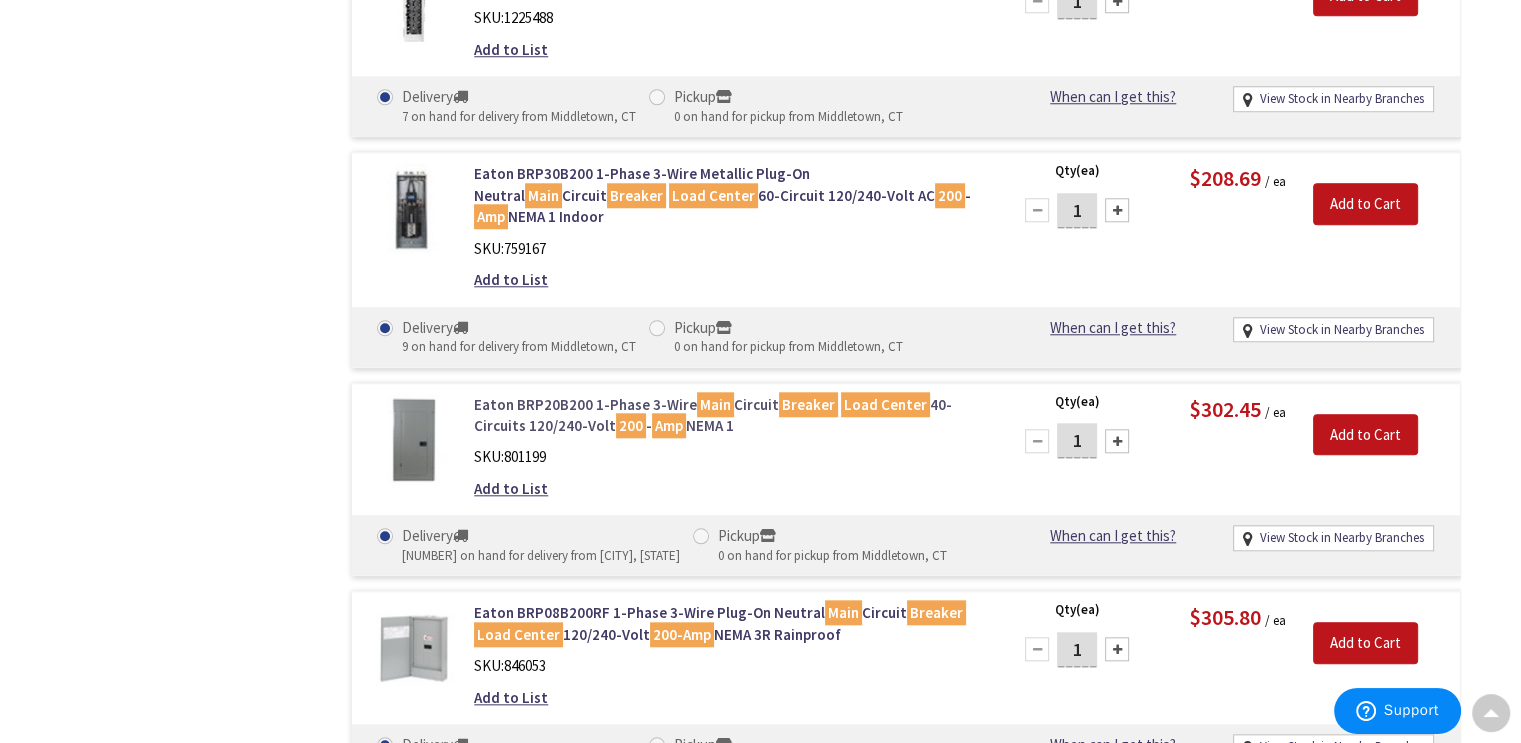 click on "Eaton BRP20B200 1-Phase 3-Wire  Main  Circuit  Breaker   Load Center  40-Circuits 120/240-Volt  200 - Amp  NEMA 1" at bounding box center (728, 415) 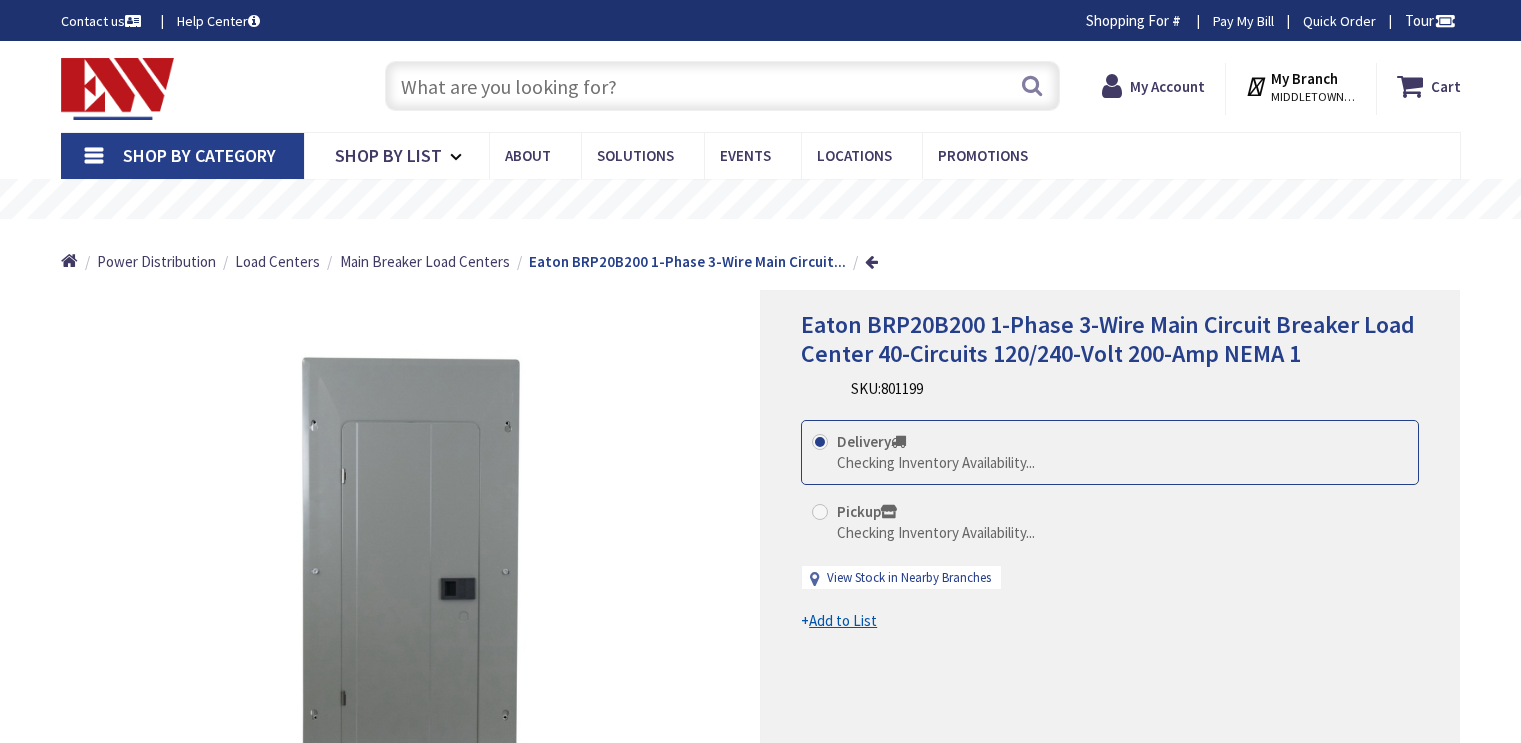 scroll, scrollTop: 0, scrollLeft: 0, axis: both 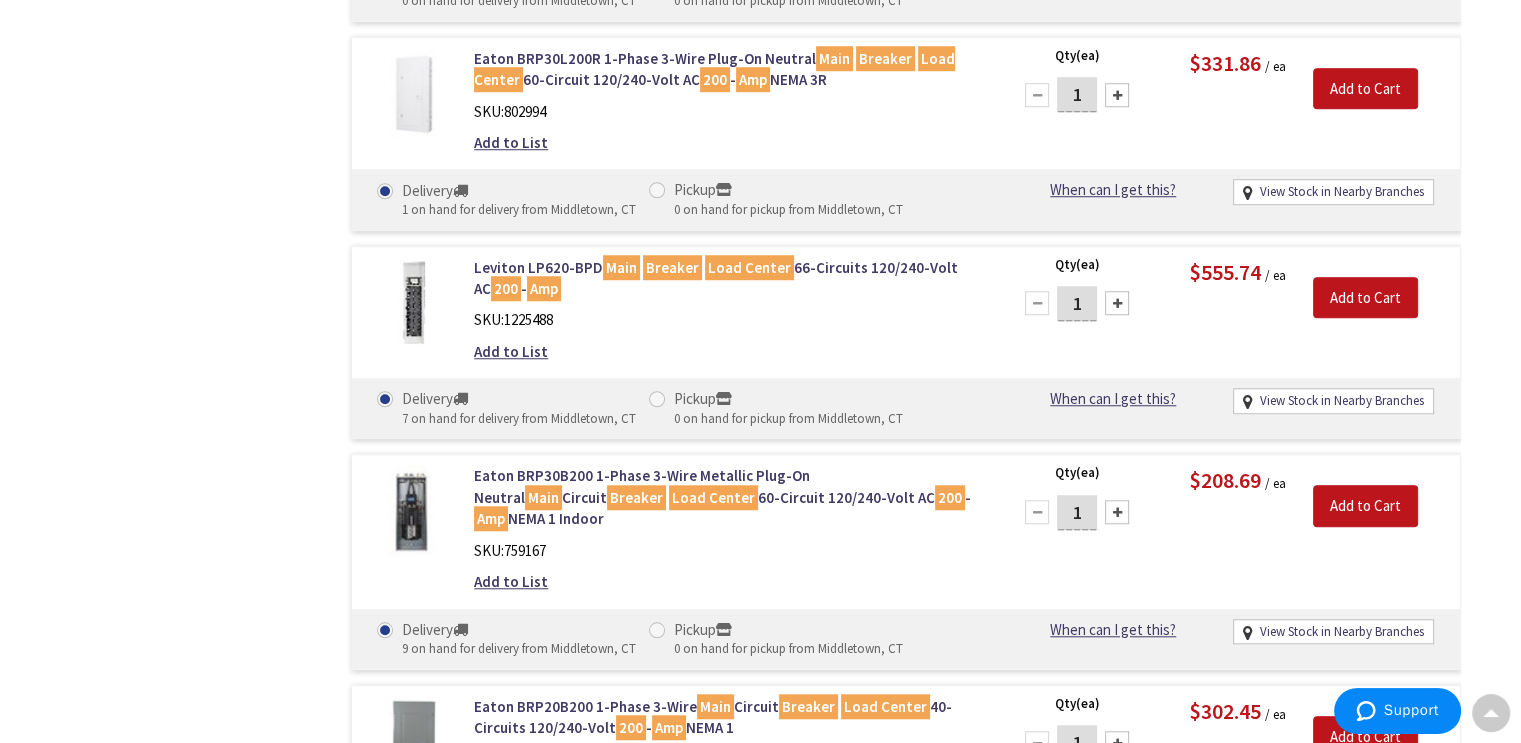 drag, startPoint x: 735, startPoint y: 497, endPoint x: 676, endPoint y: 530, distance: 67.601776 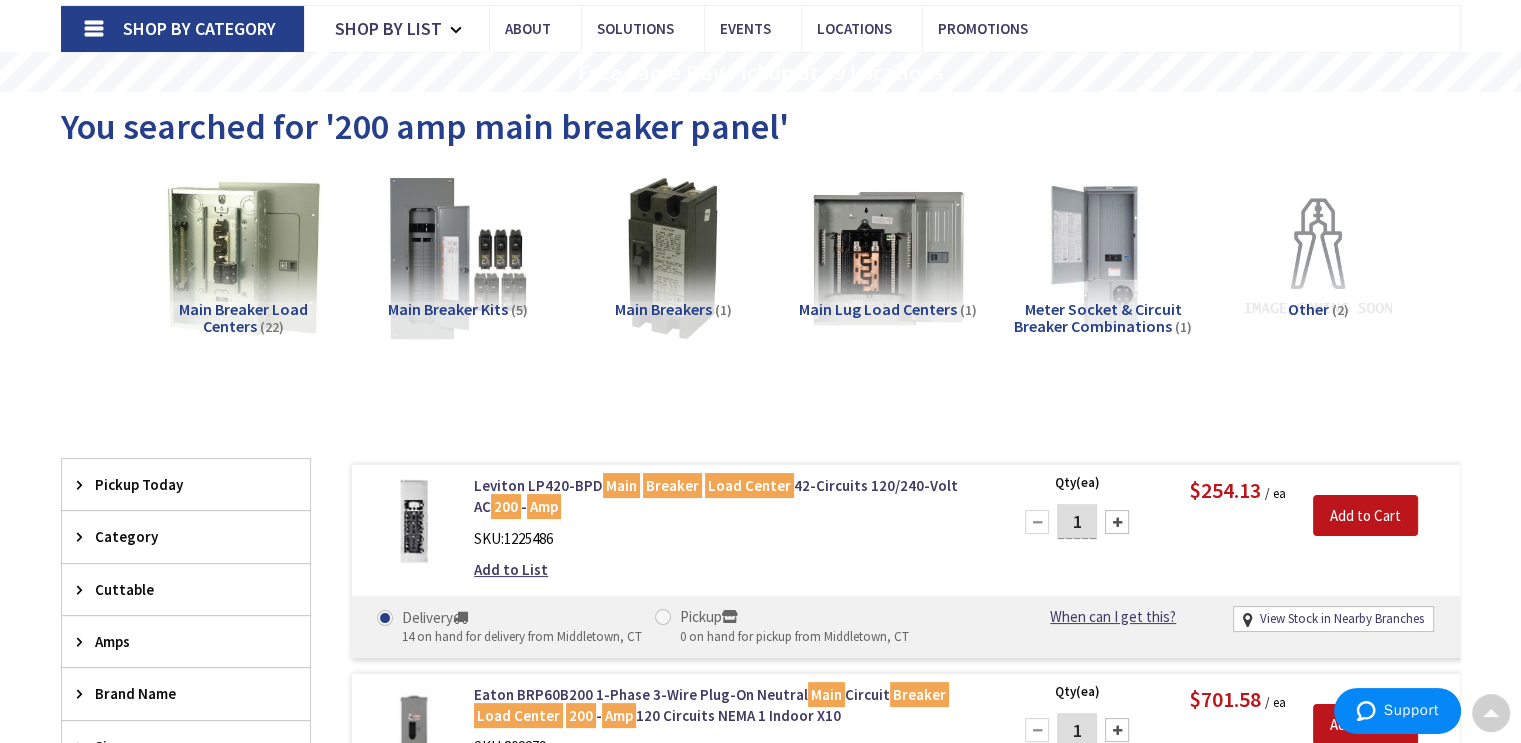 scroll, scrollTop: 0, scrollLeft: 0, axis: both 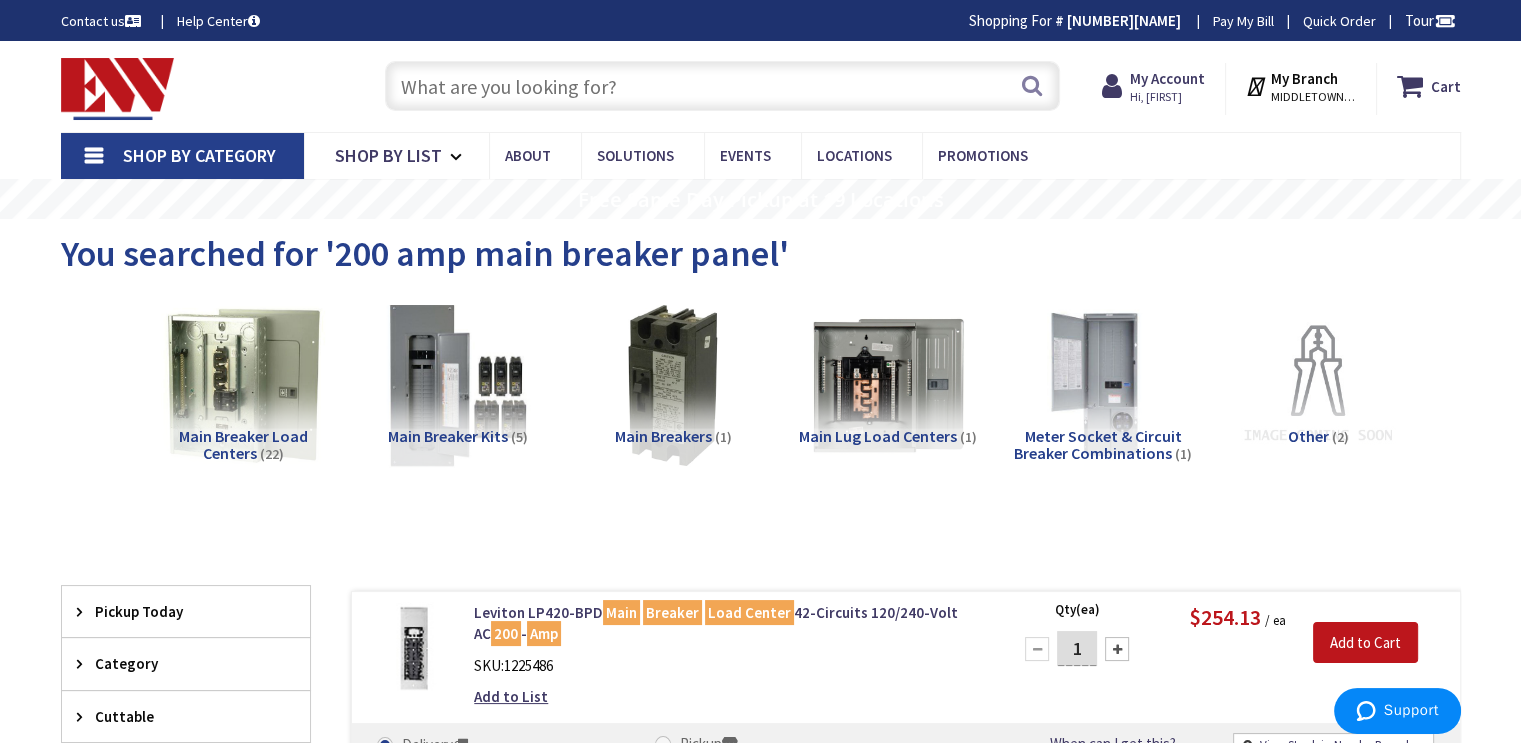 click at bounding box center [722, 86] 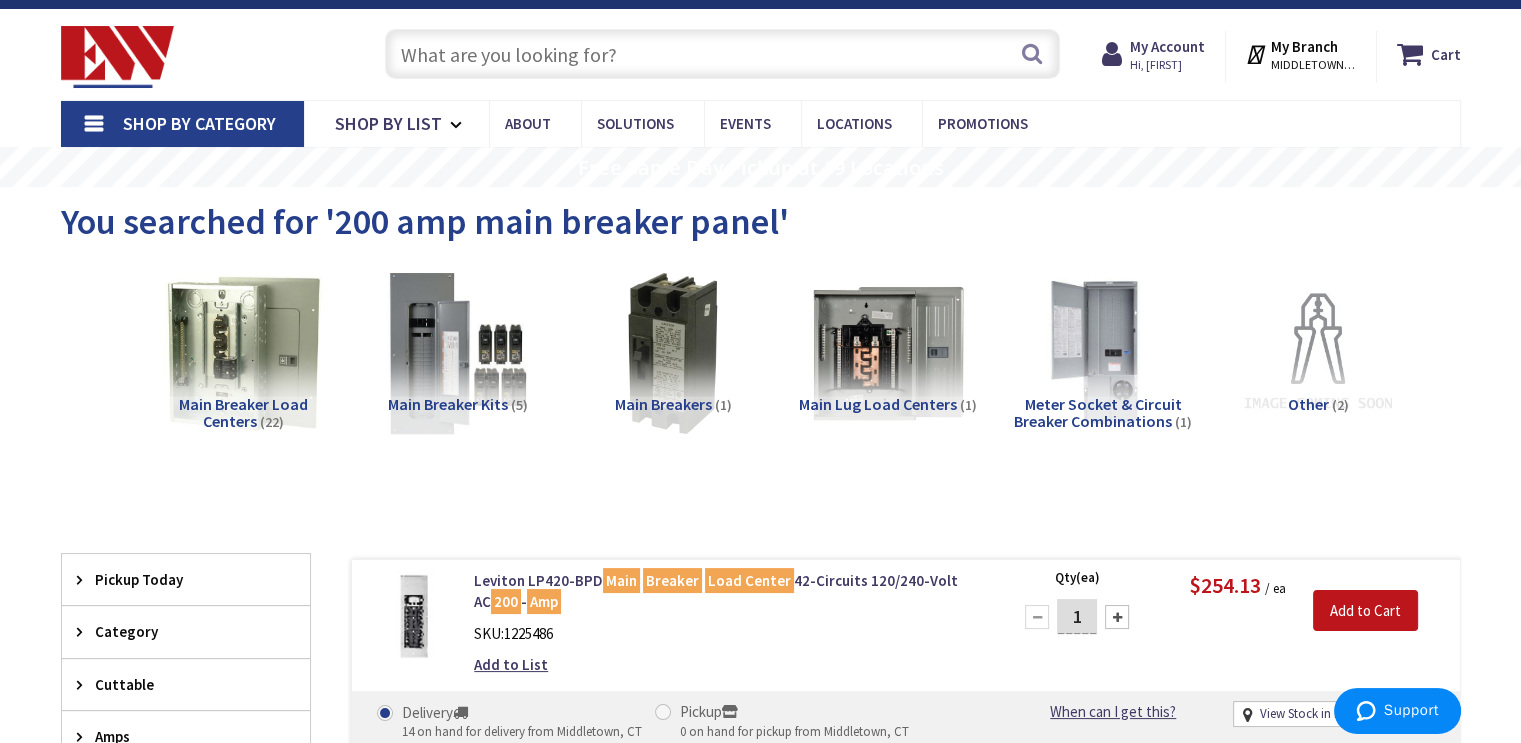 scroll, scrollTop: 0, scrollLeft: 0, axis: both 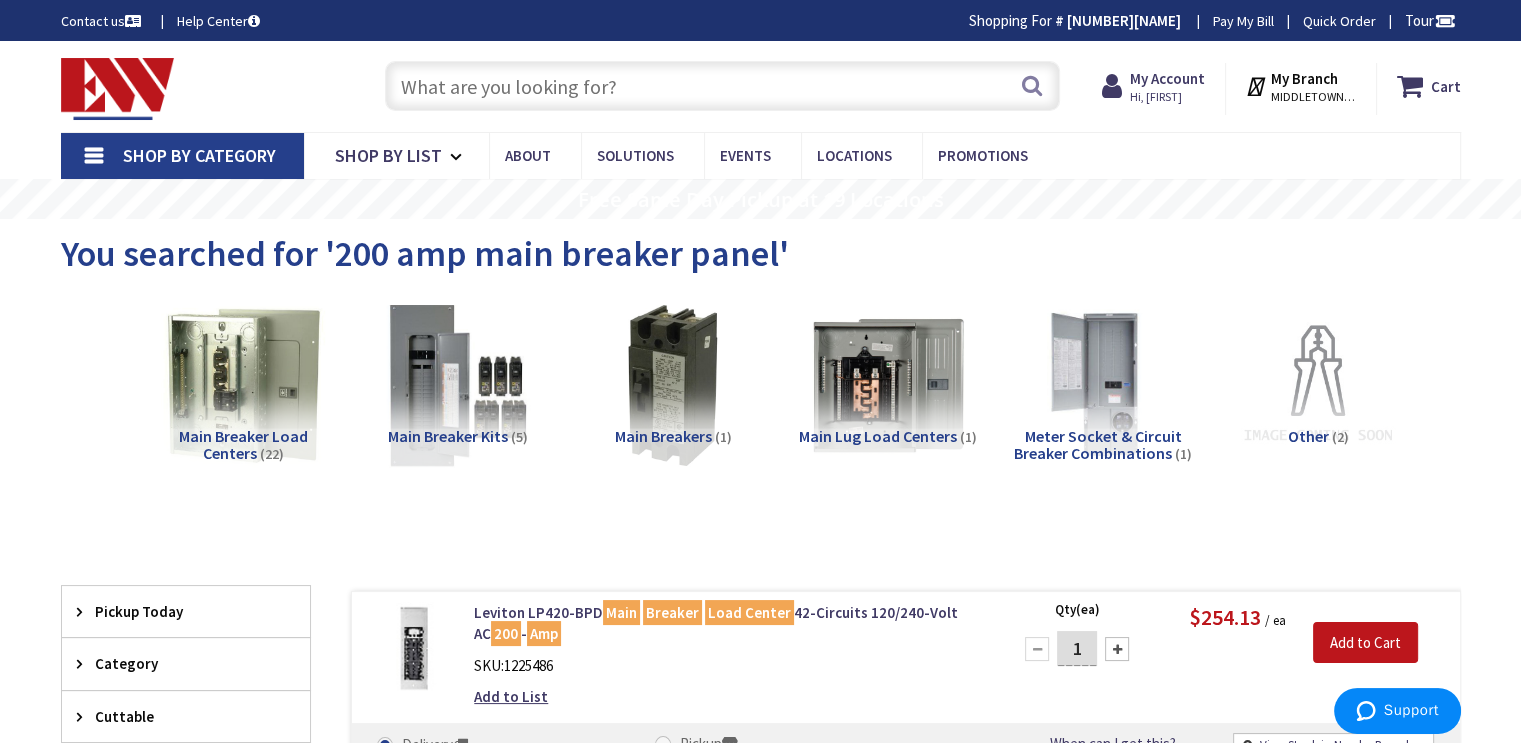 click at bounding box center [722, 86] 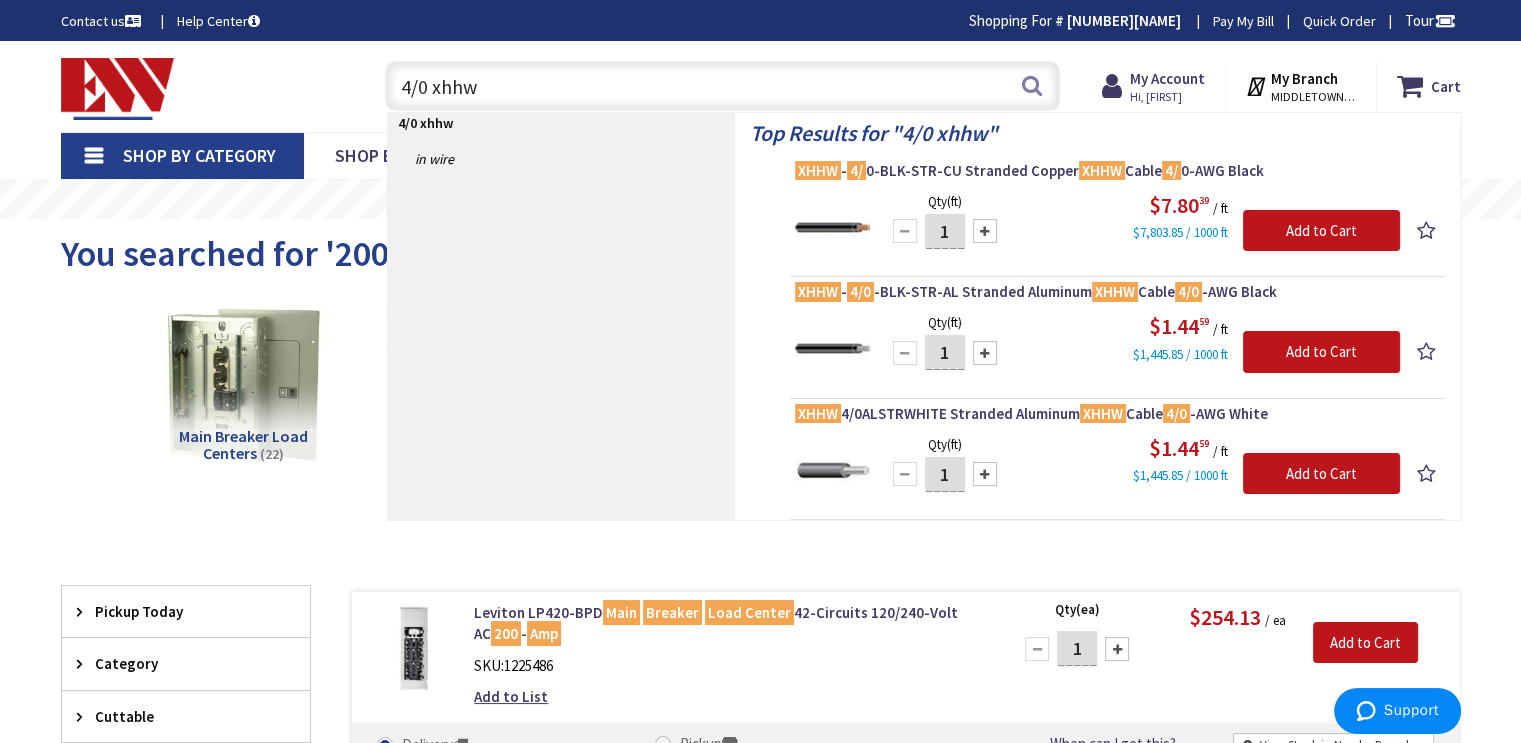 drag, startPoint x: 464, startPoint y: 94, endPoint x: 373, endPoint y: 100, distance: 91.197586 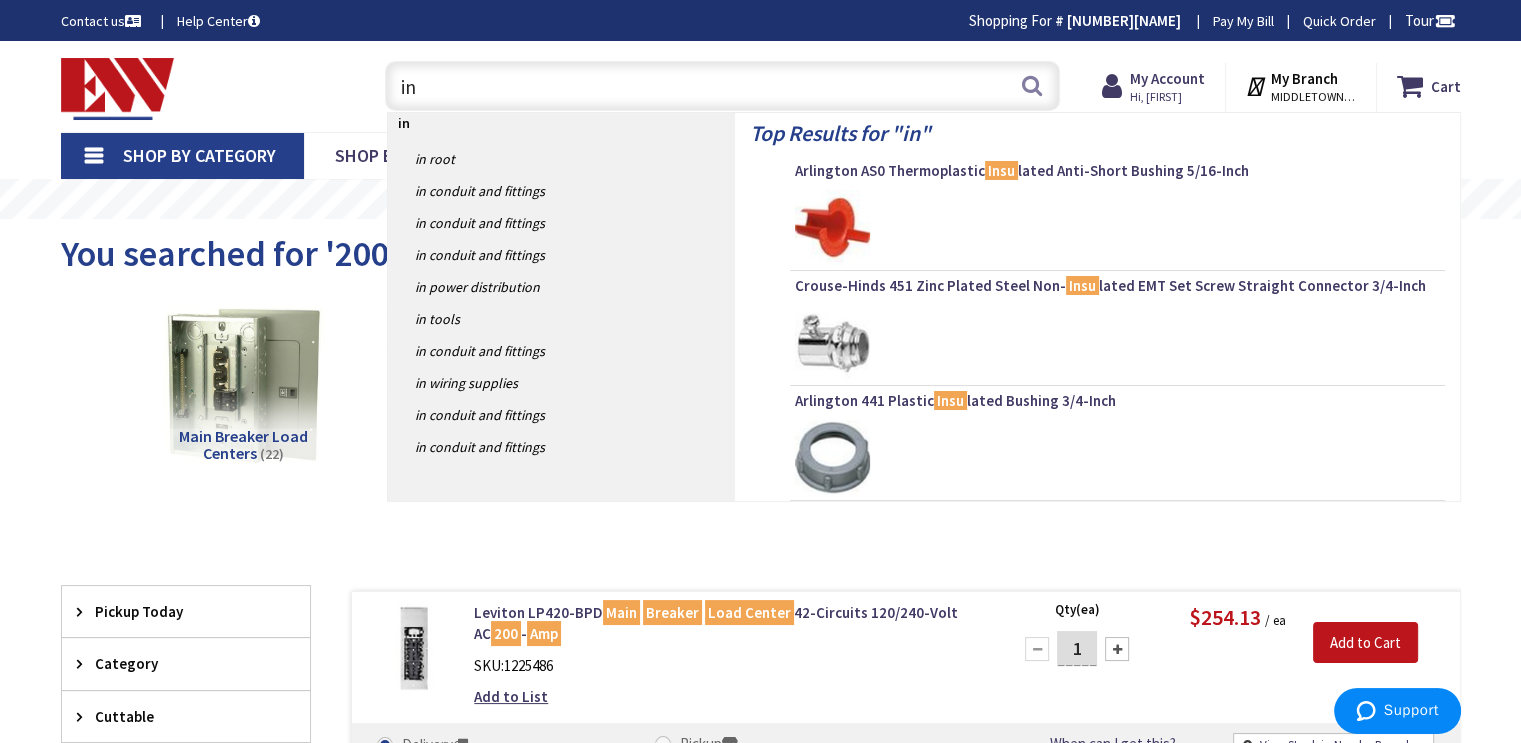 type on "i" 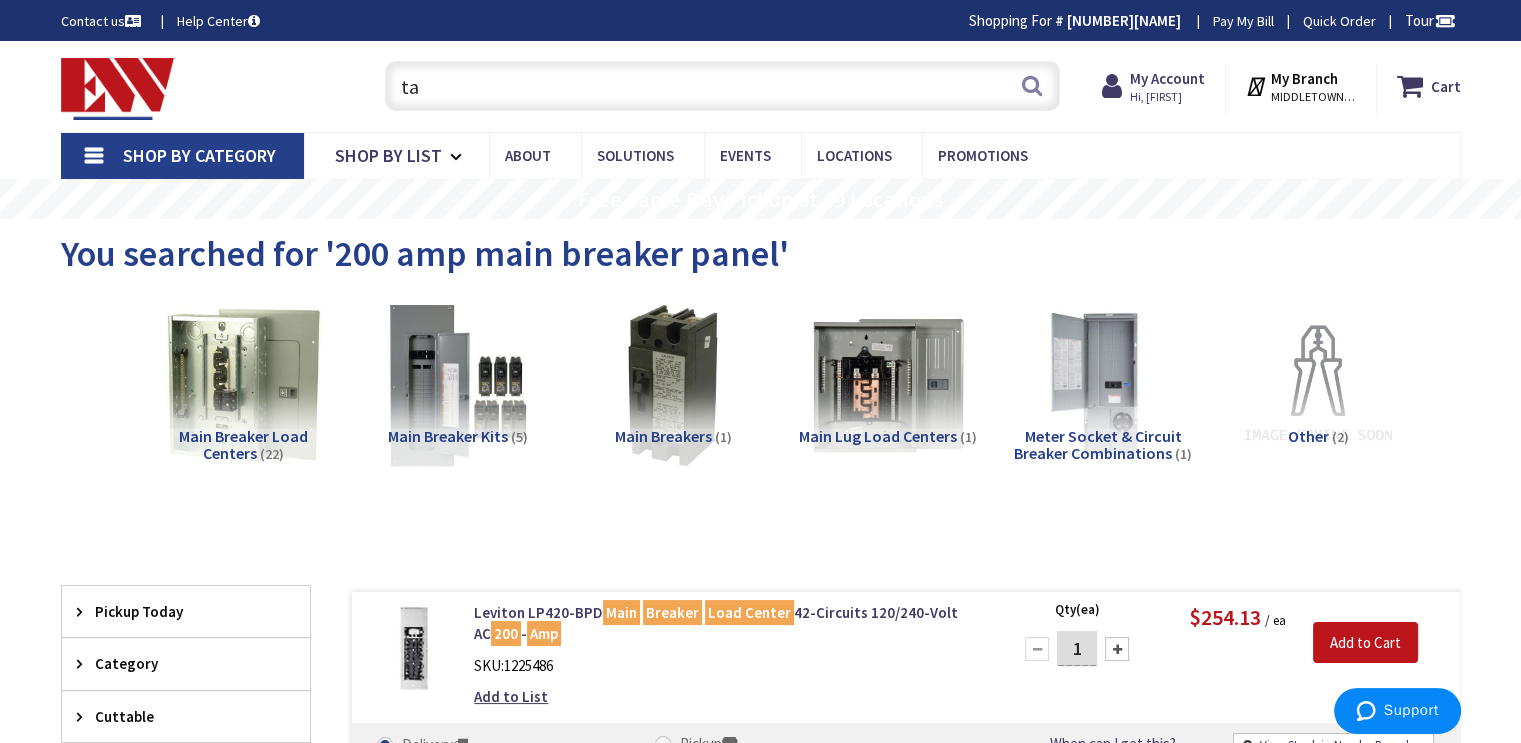 type on "tap" 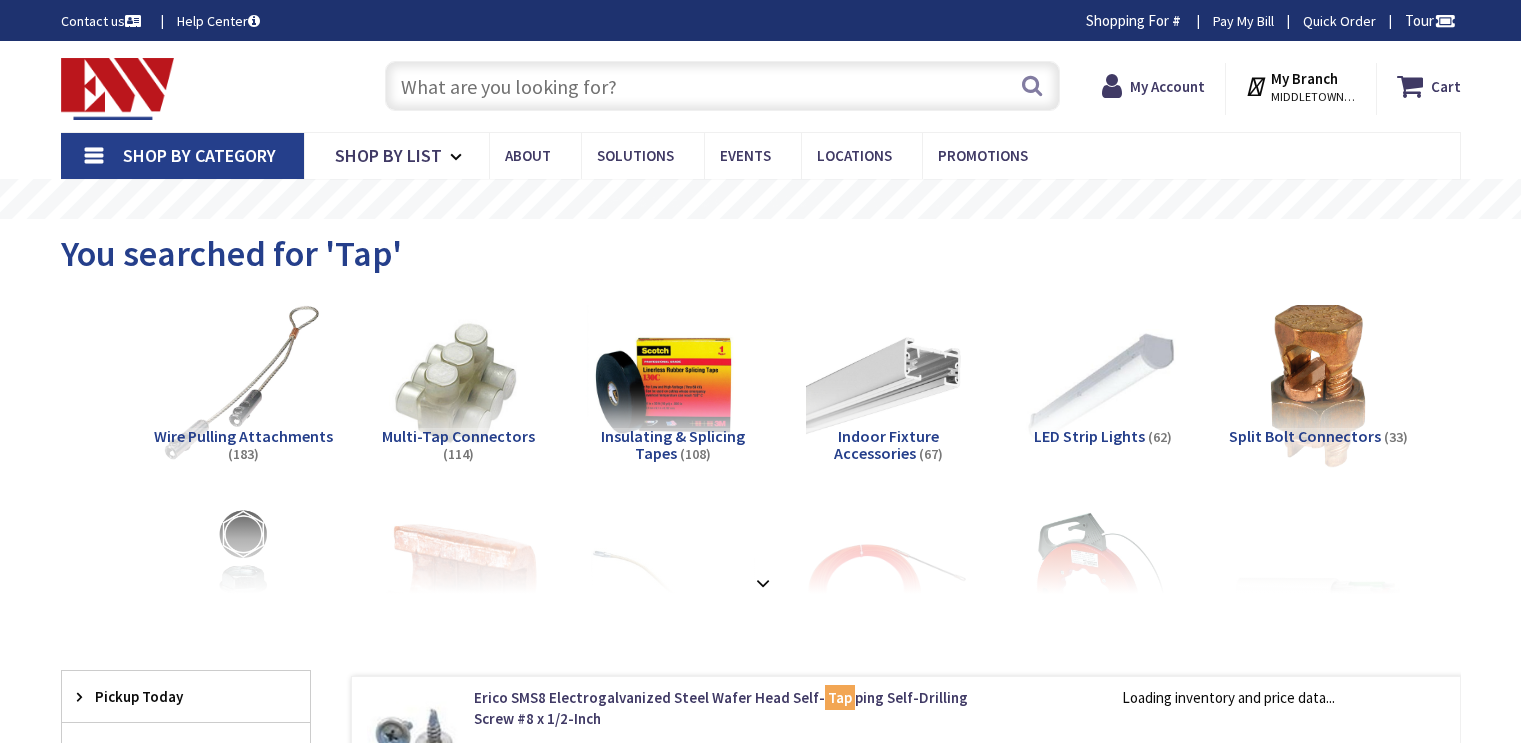 scroll, scrollTop: 0, scrollLeft: 0, axis: both 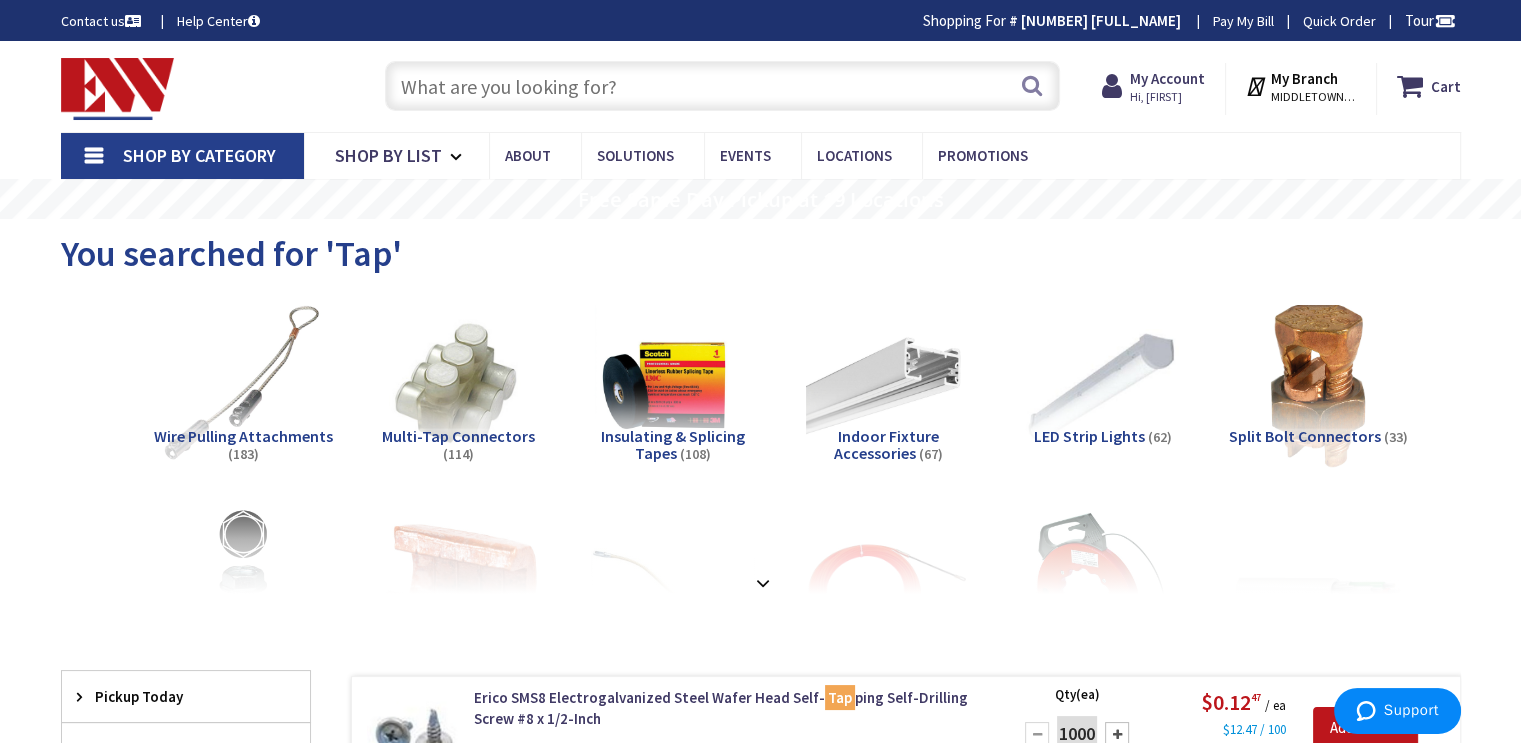 click at bounding box center [722, 86] 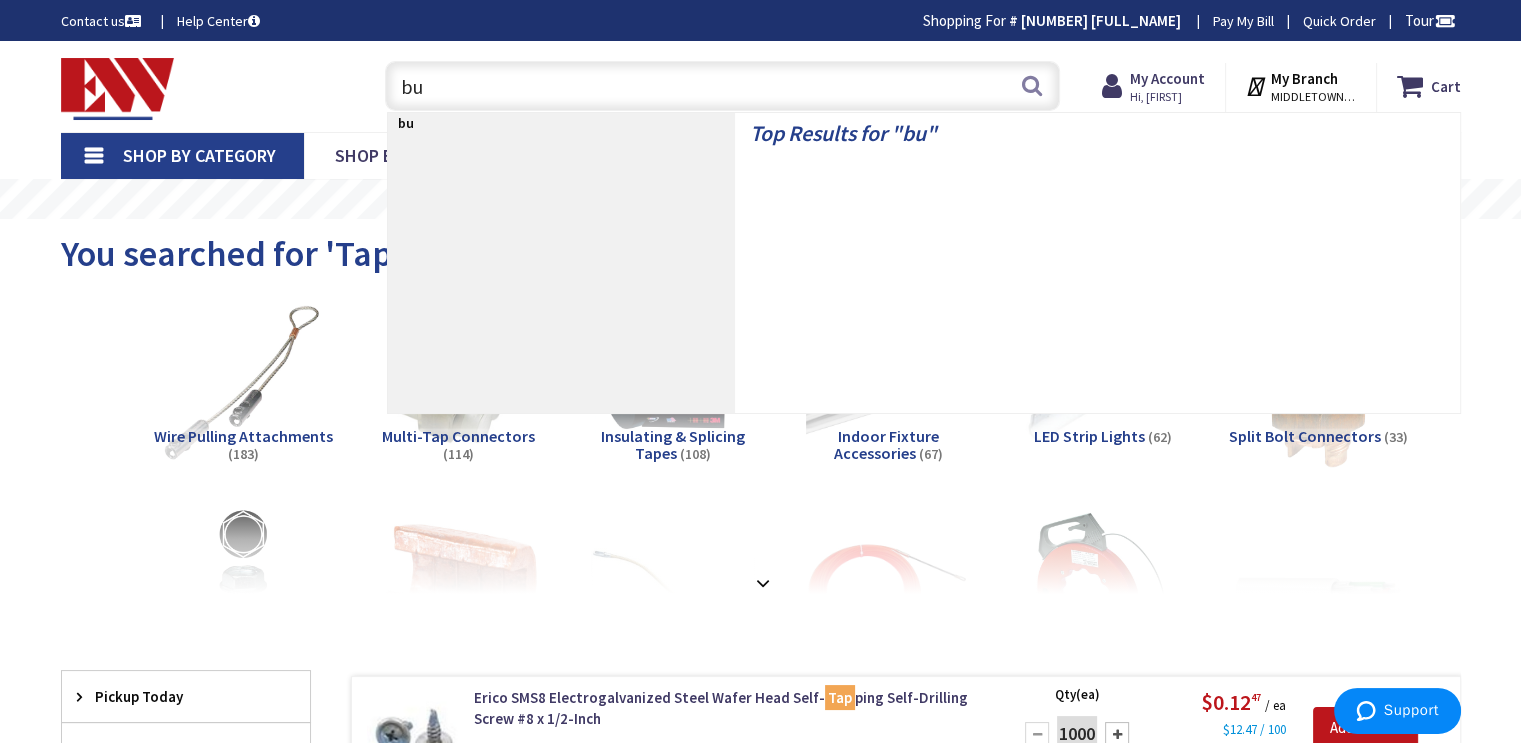 type on "bug" 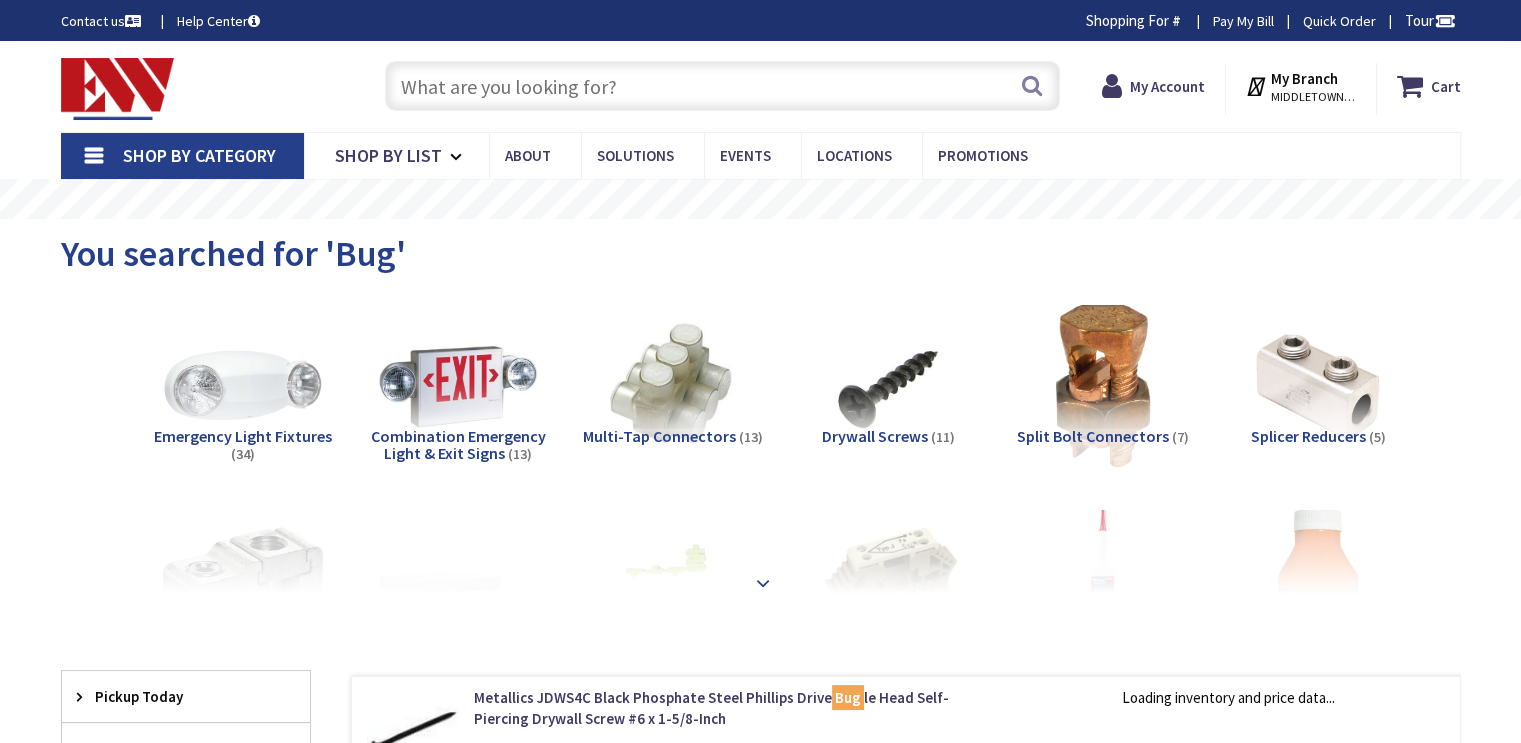 scroll, scrollTop: 113, scrollLeft: 0, axis: vertical 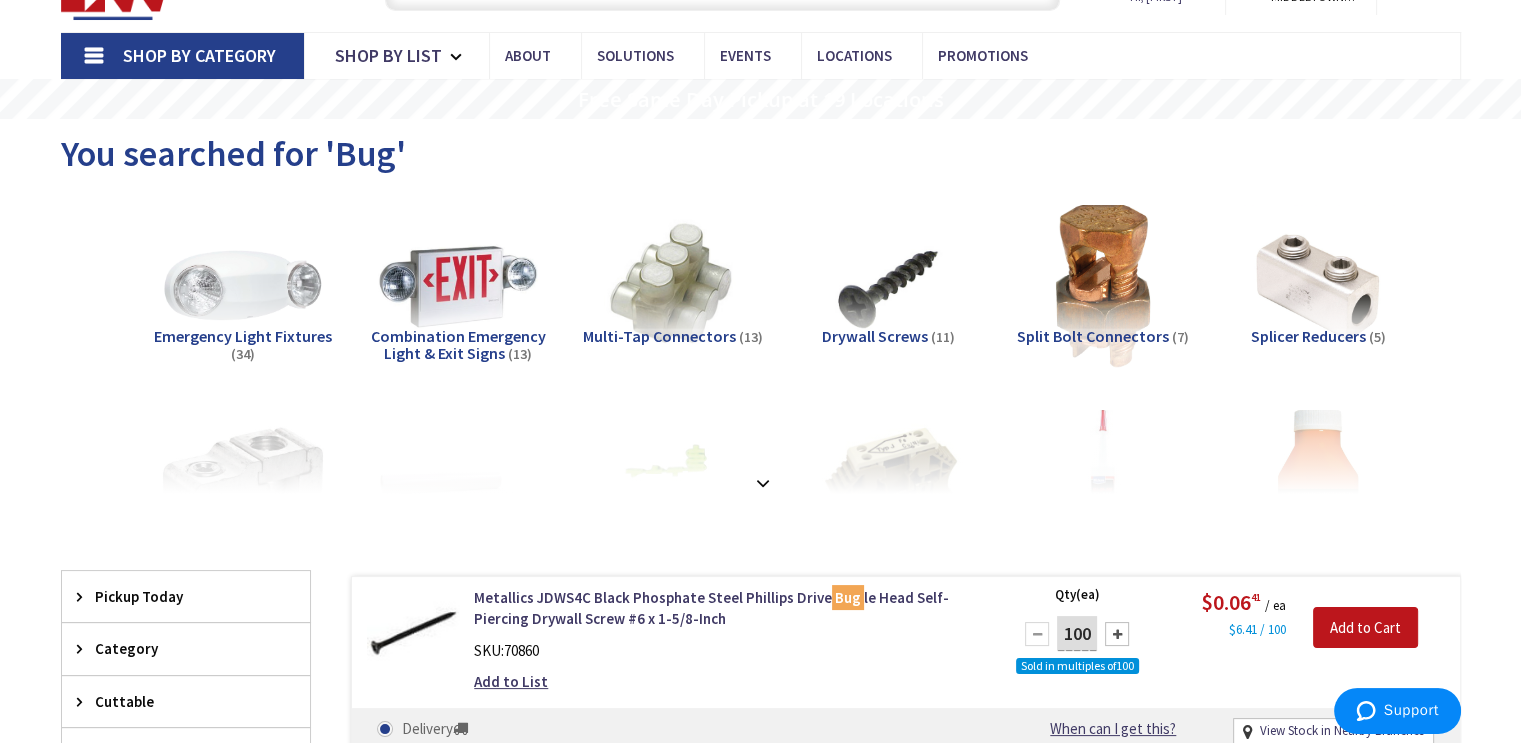 click on "Multi-Tap Connectors" at bounding box center [659, 336] 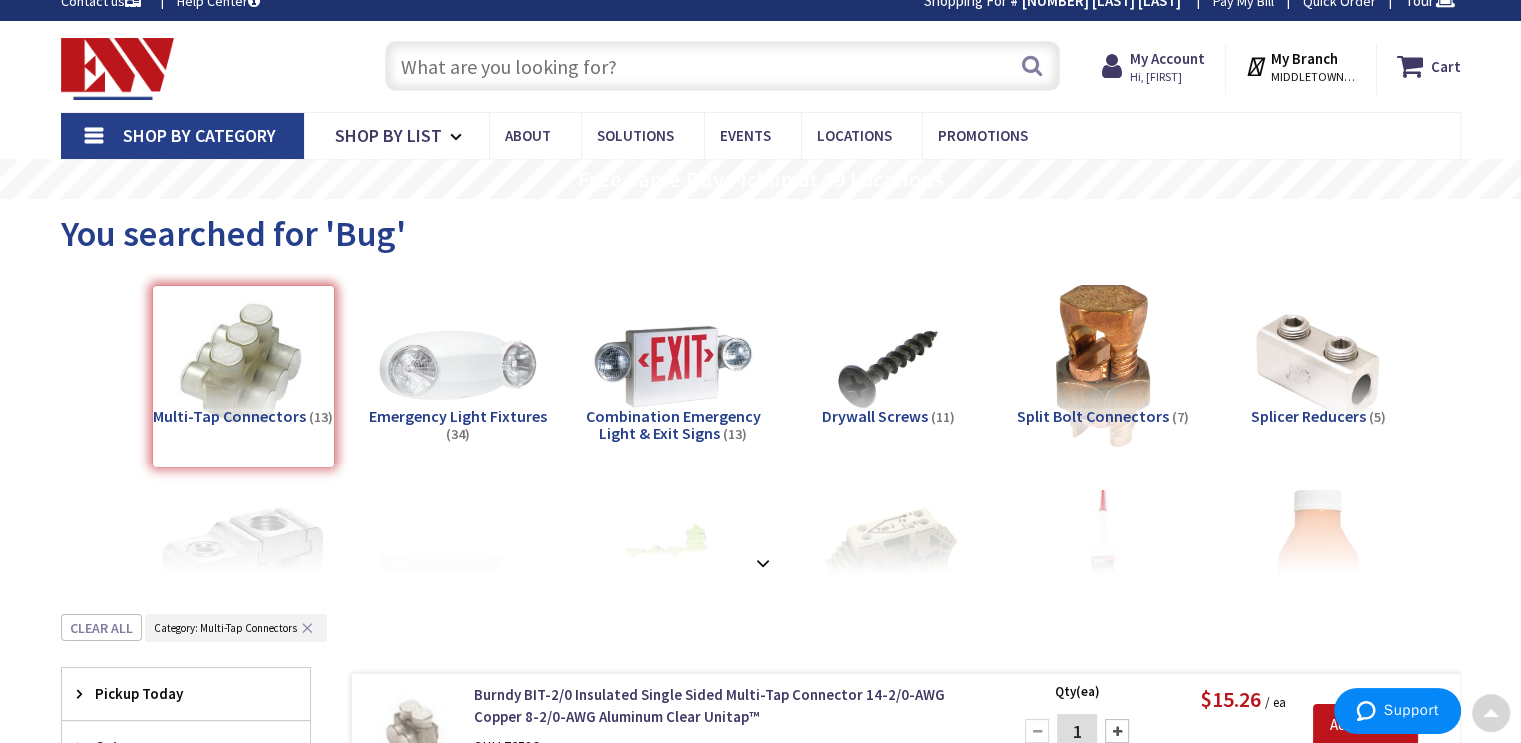 scroll, scrollTop: 0, scrollLeft: 0, axis: both 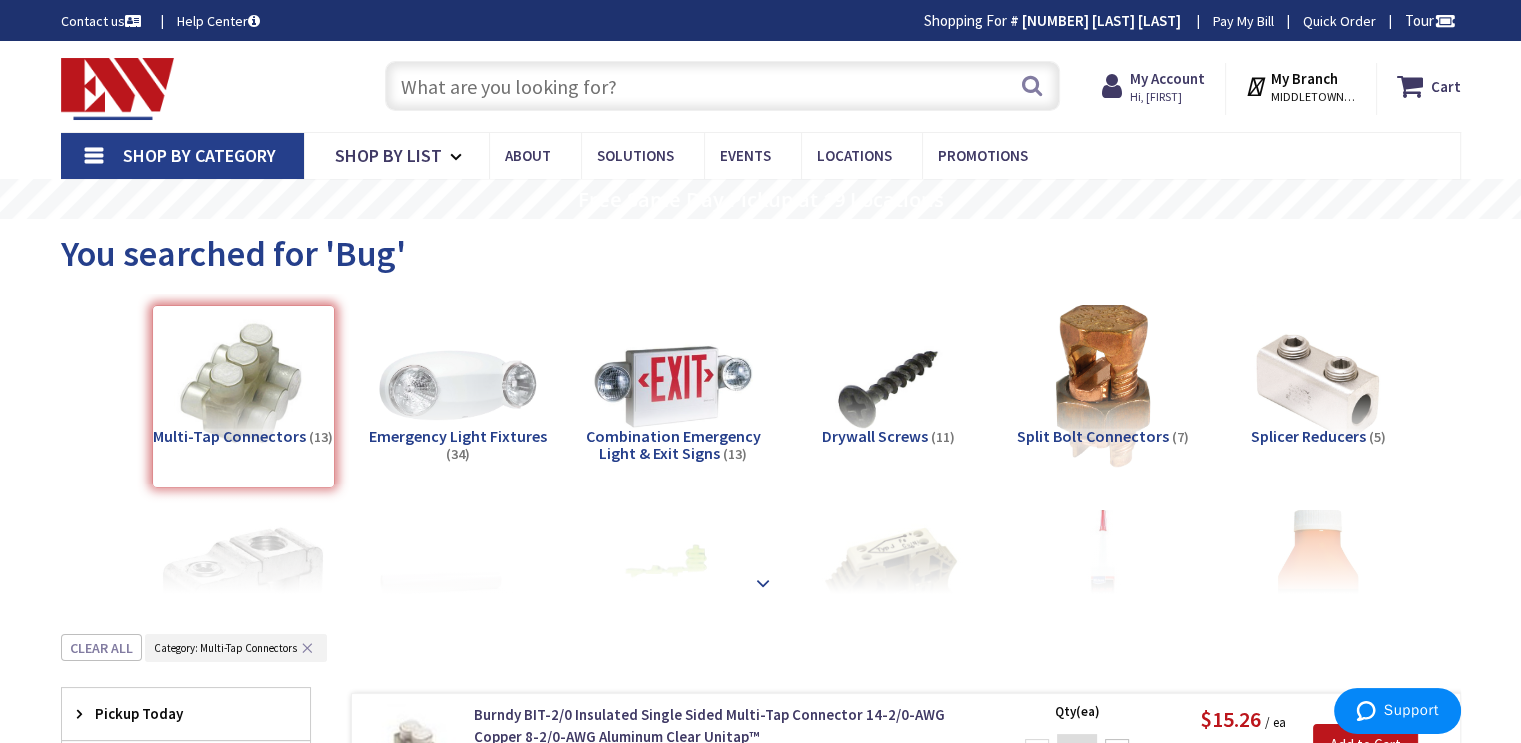 click at bounding box center [763, 583] 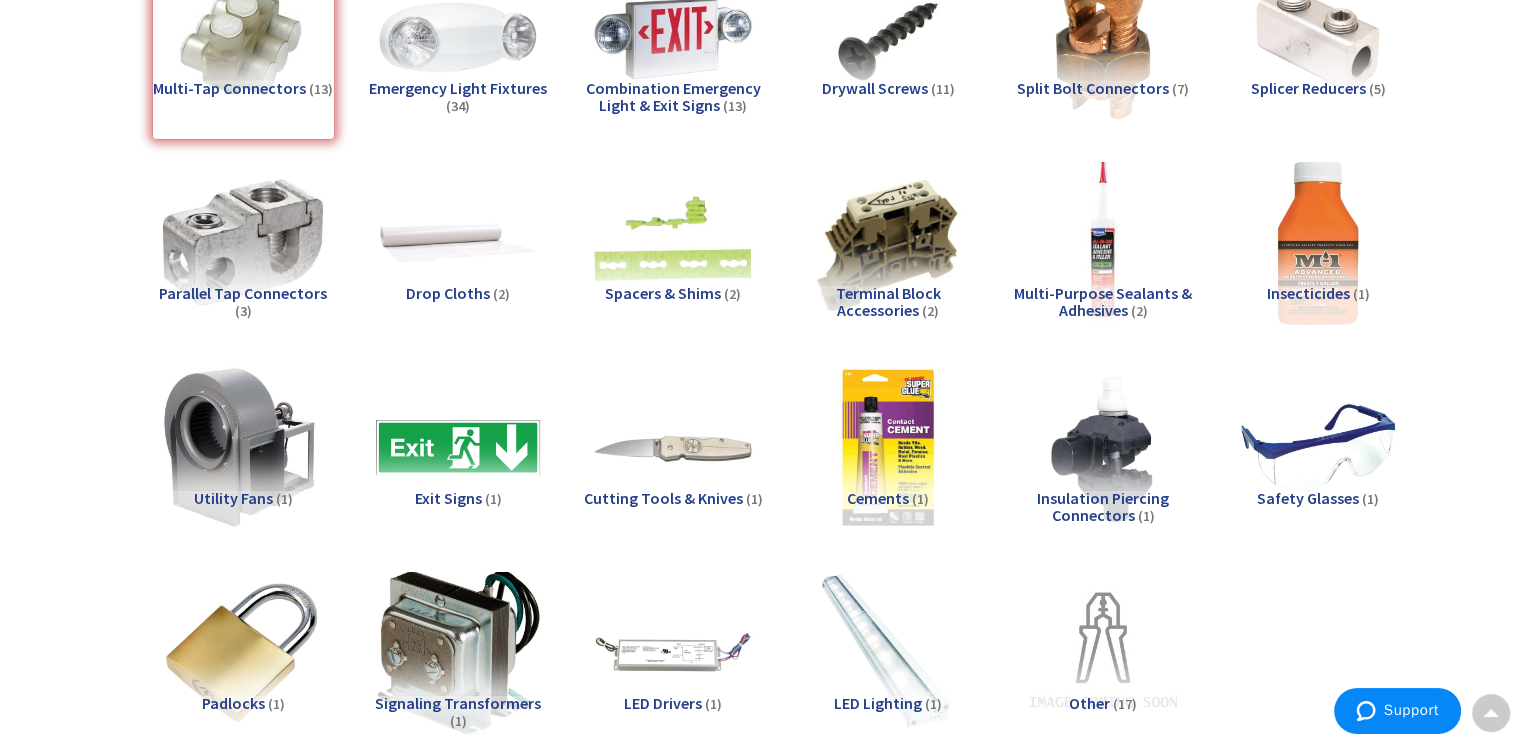 scroll, scrollTop: 0, scrollLeft: 0, axis: both 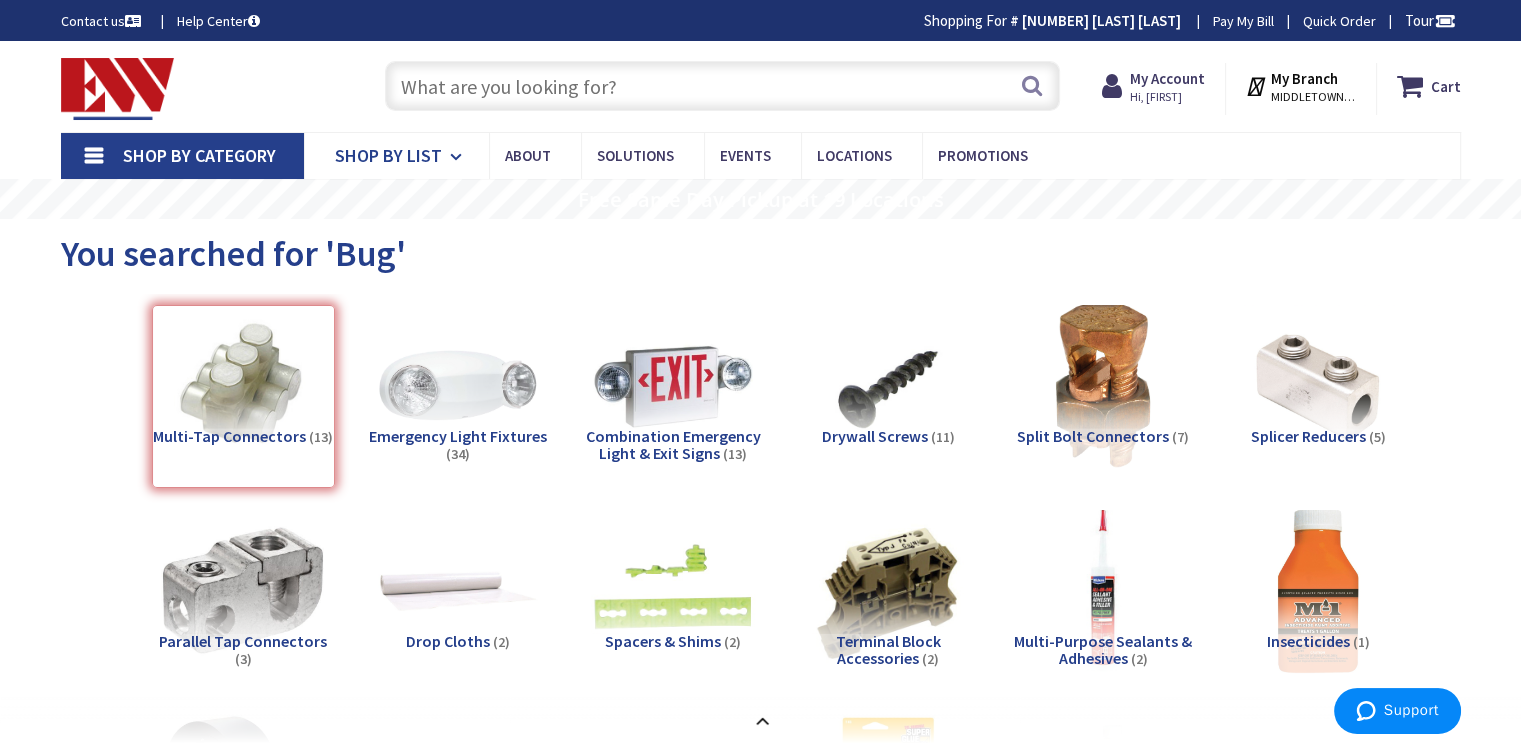 click on "Shop By List" at bounding box center [388, 155] 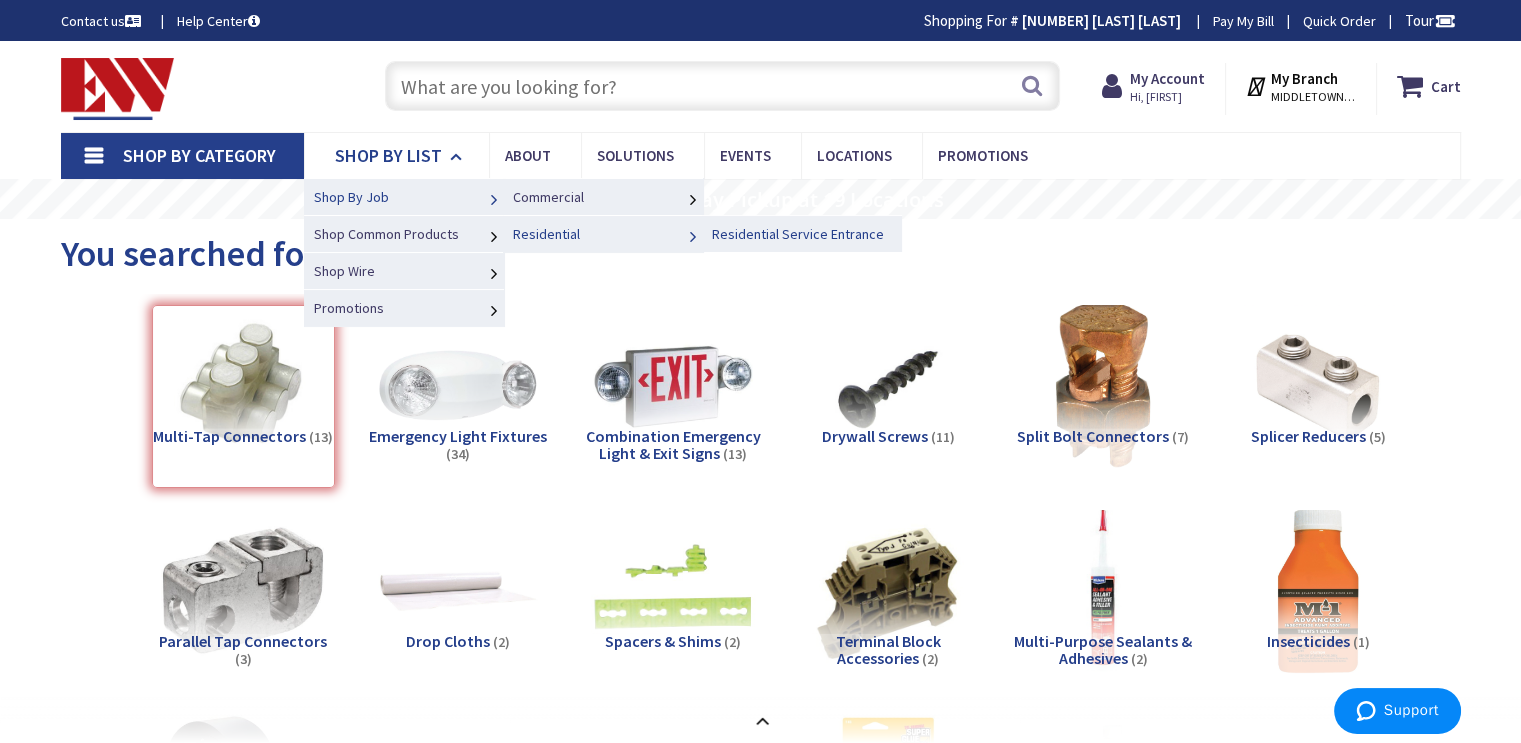 click on "Residential Service Entrance" at bounding box center (798, 234) 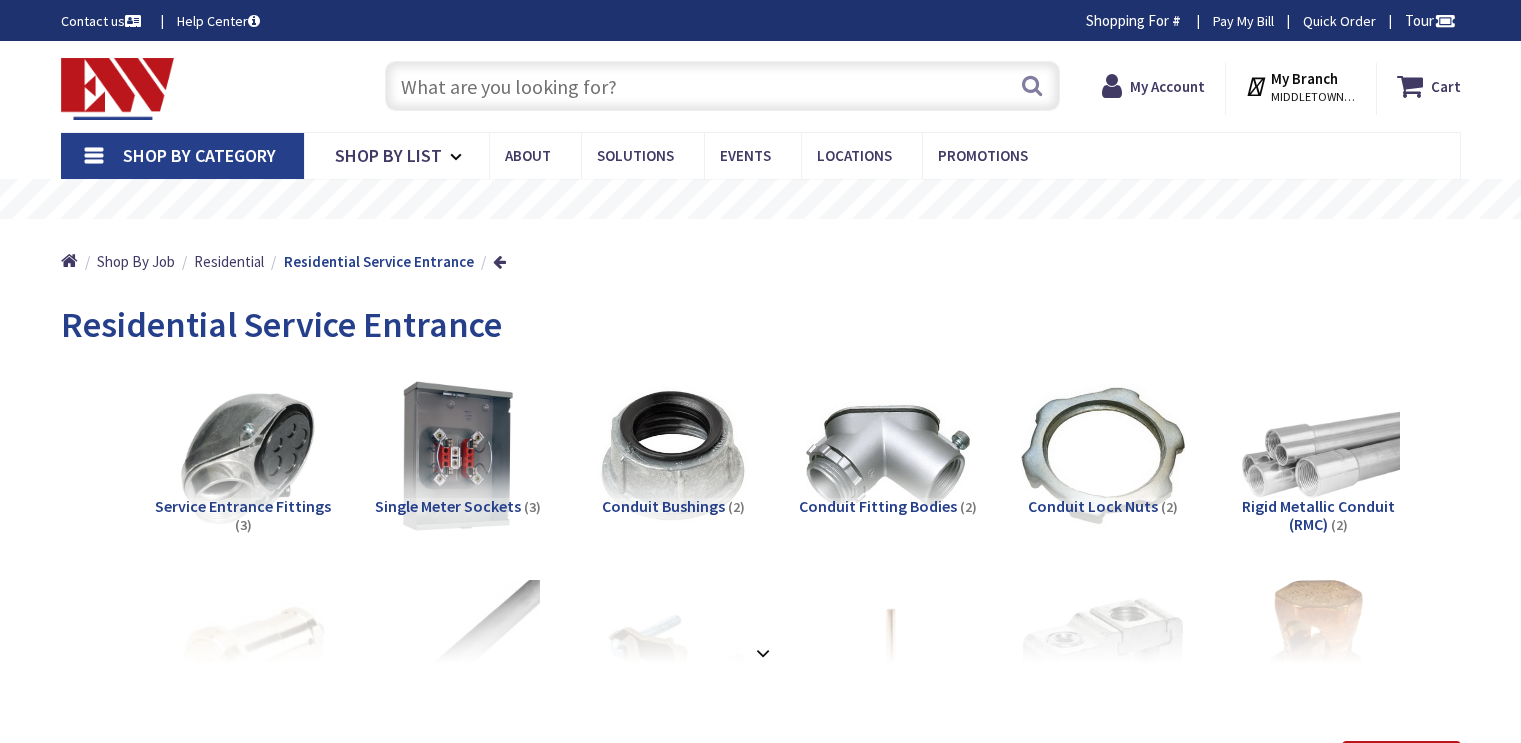 scroll, scrollTop: 0, scrollLeft: 0, axis: both 